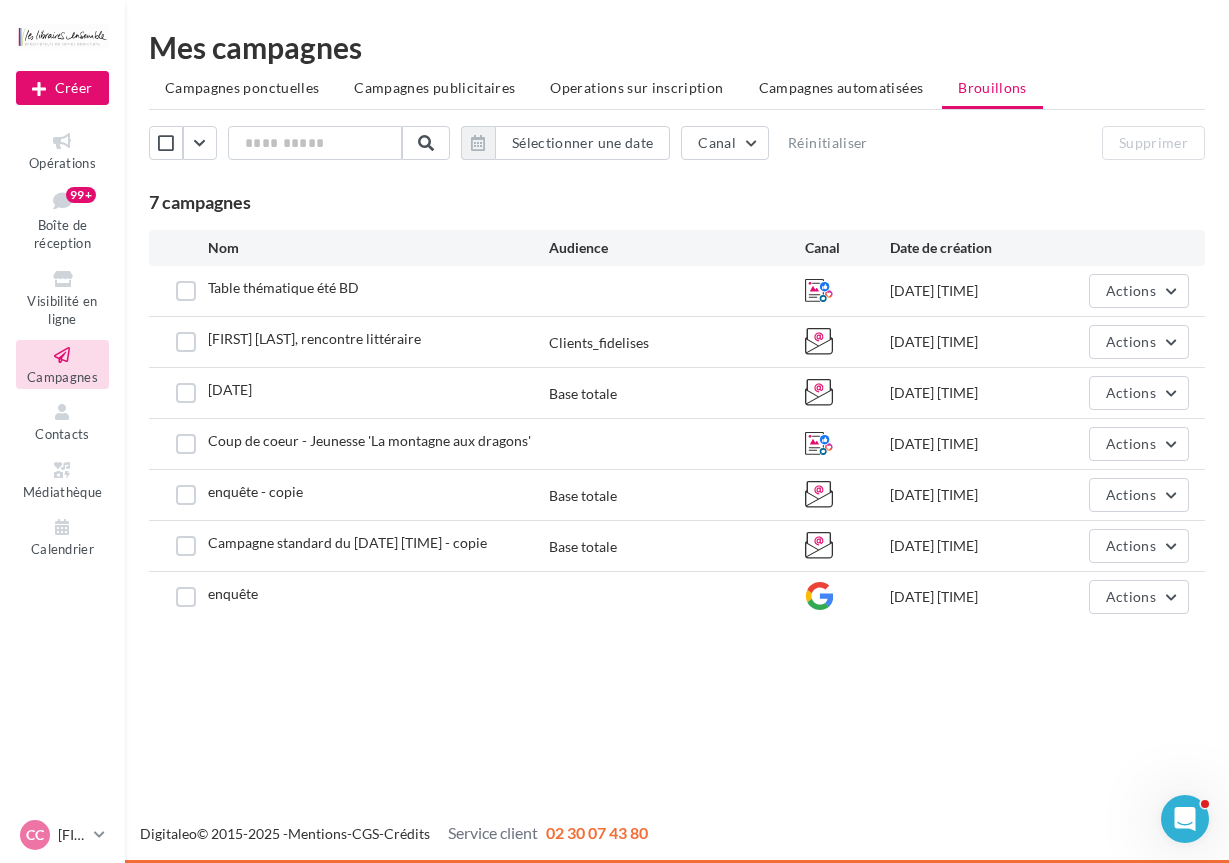 scroll, scrollTop: 0, scrollLeft: 0, axis: both 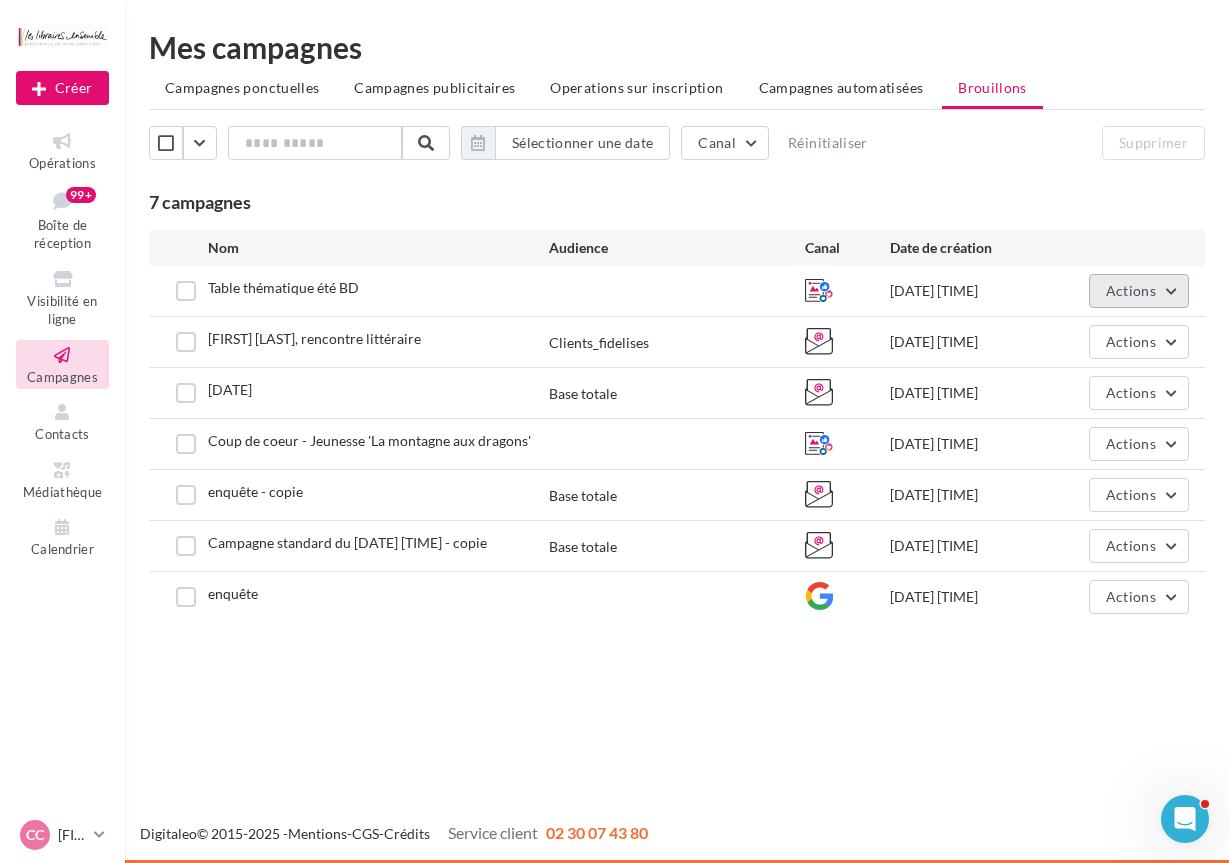click on "Actions" at bounding box center (1139, 291) 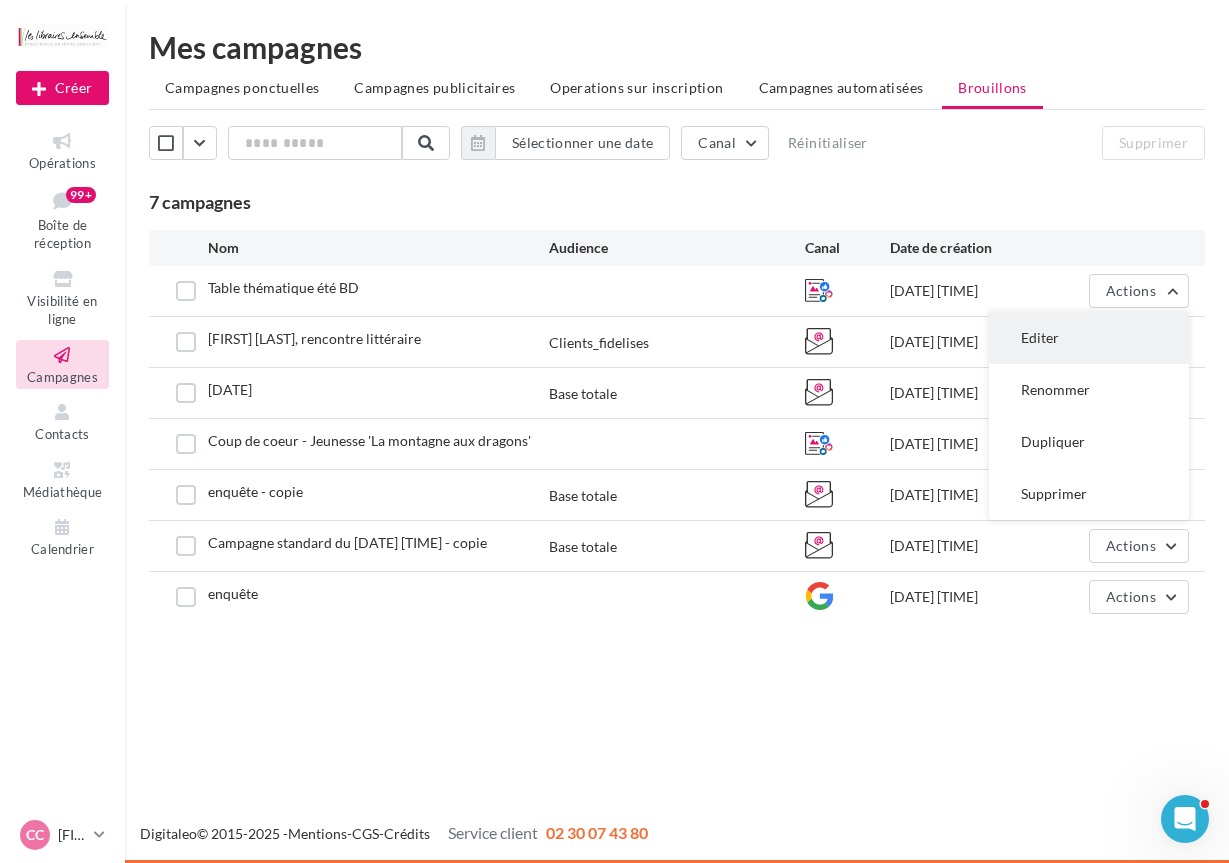 click on "Editer" at bounding box center [1089, 338] 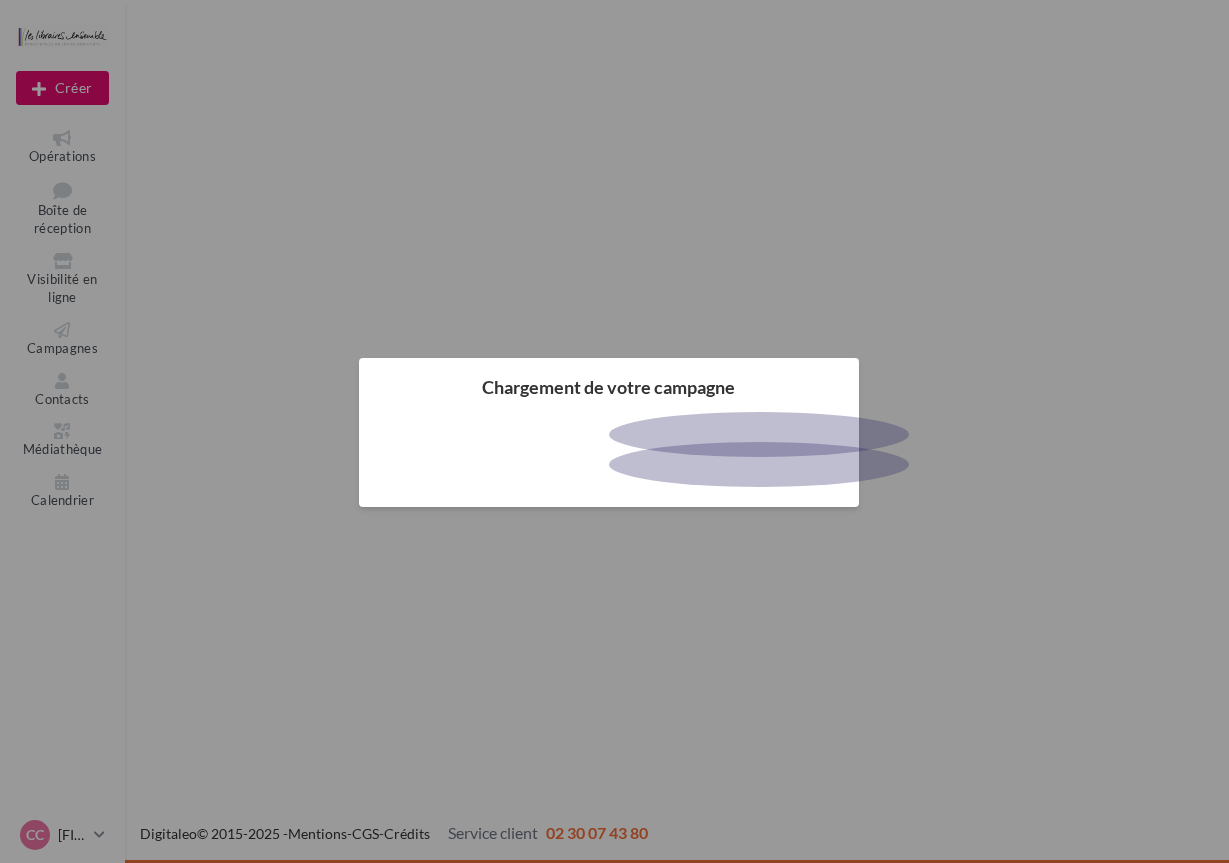 scroll, scrollTop: 0, scrollLeft: 0, axis: both 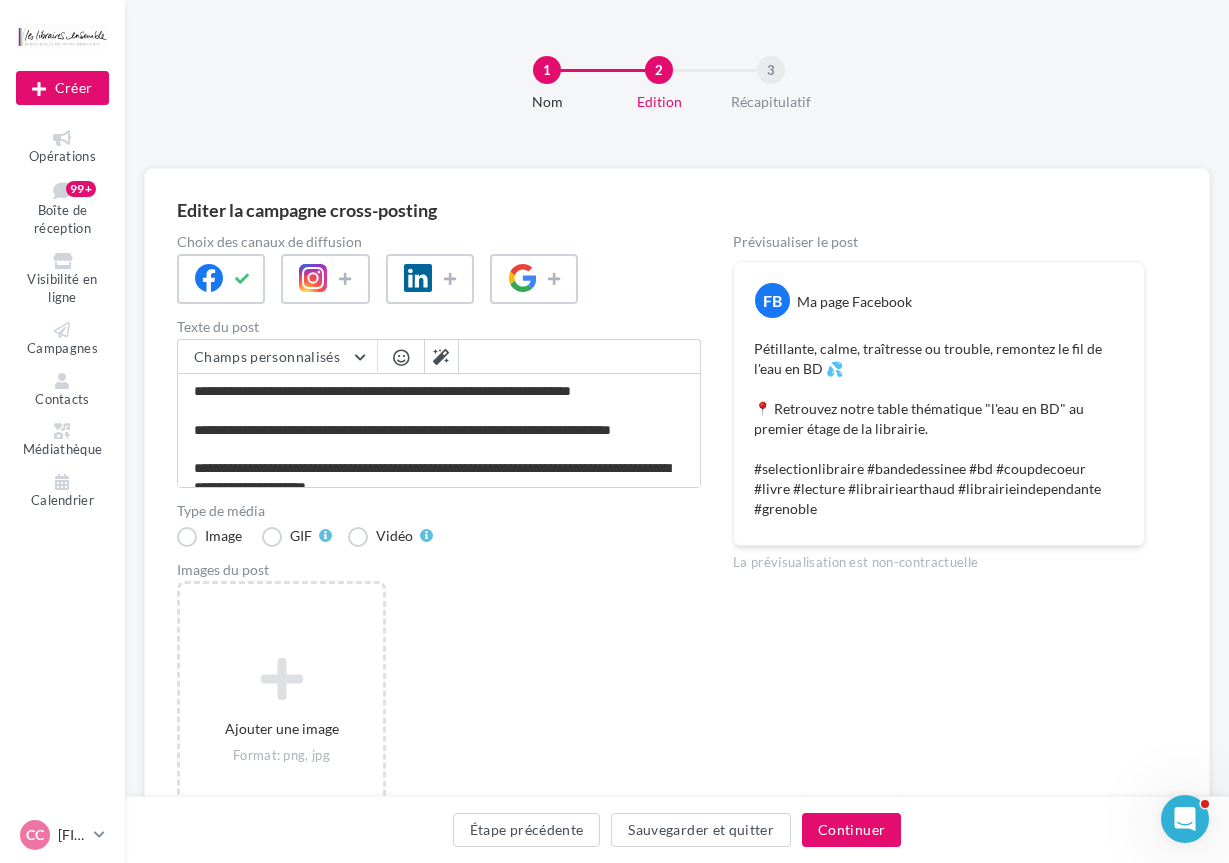 click on "1 Nom 2 Edition 3 Récapitulatif" at bounding box center (709, 92) 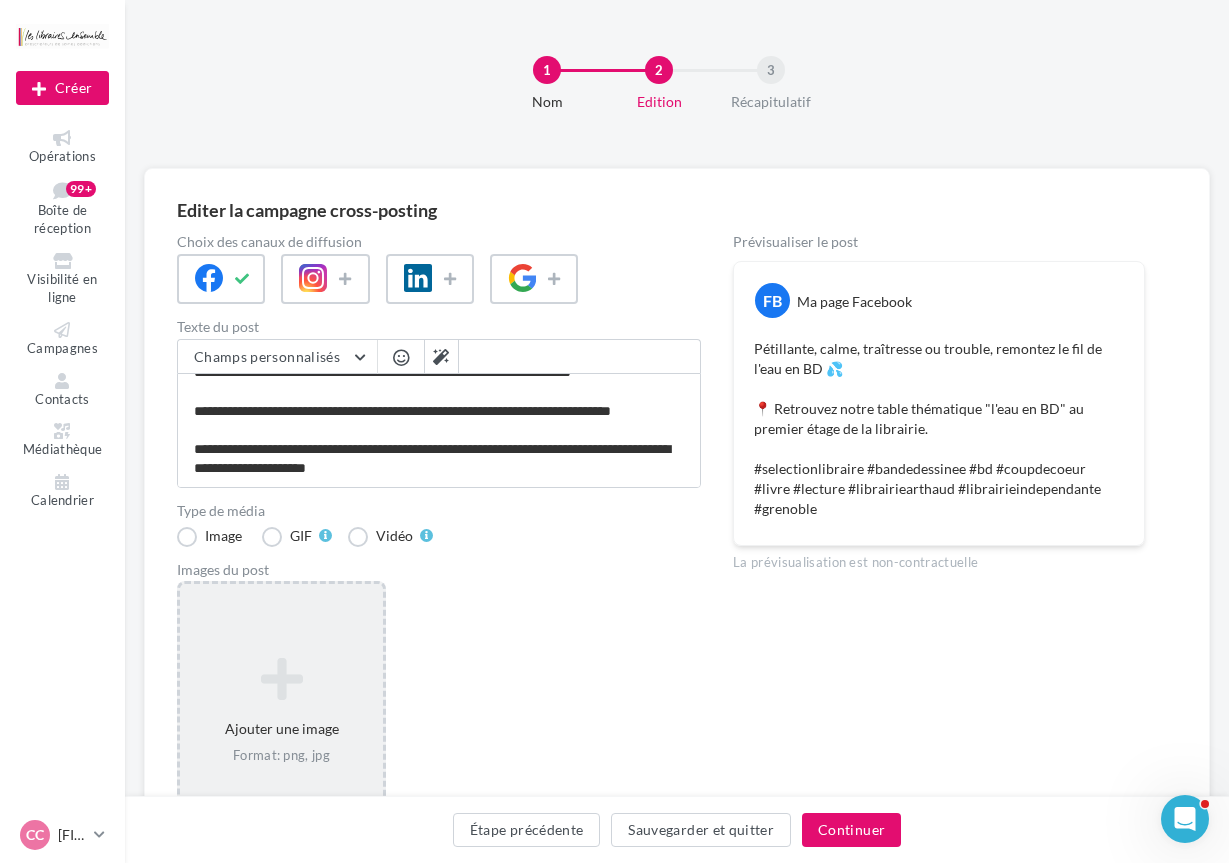 click on "Format: png, jpg" at bounding box center [281, 756] 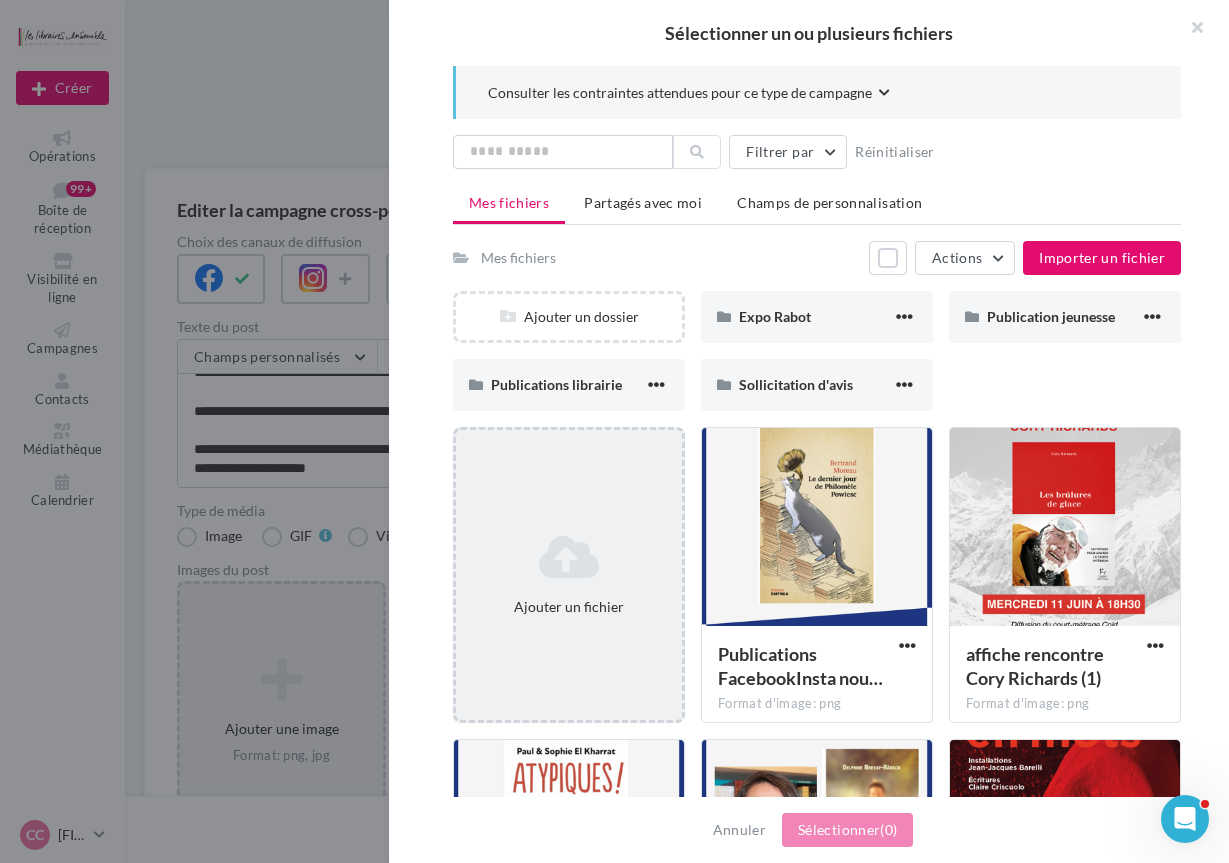 click on "Ajouter un fichier" at bounding box center (569, 575) 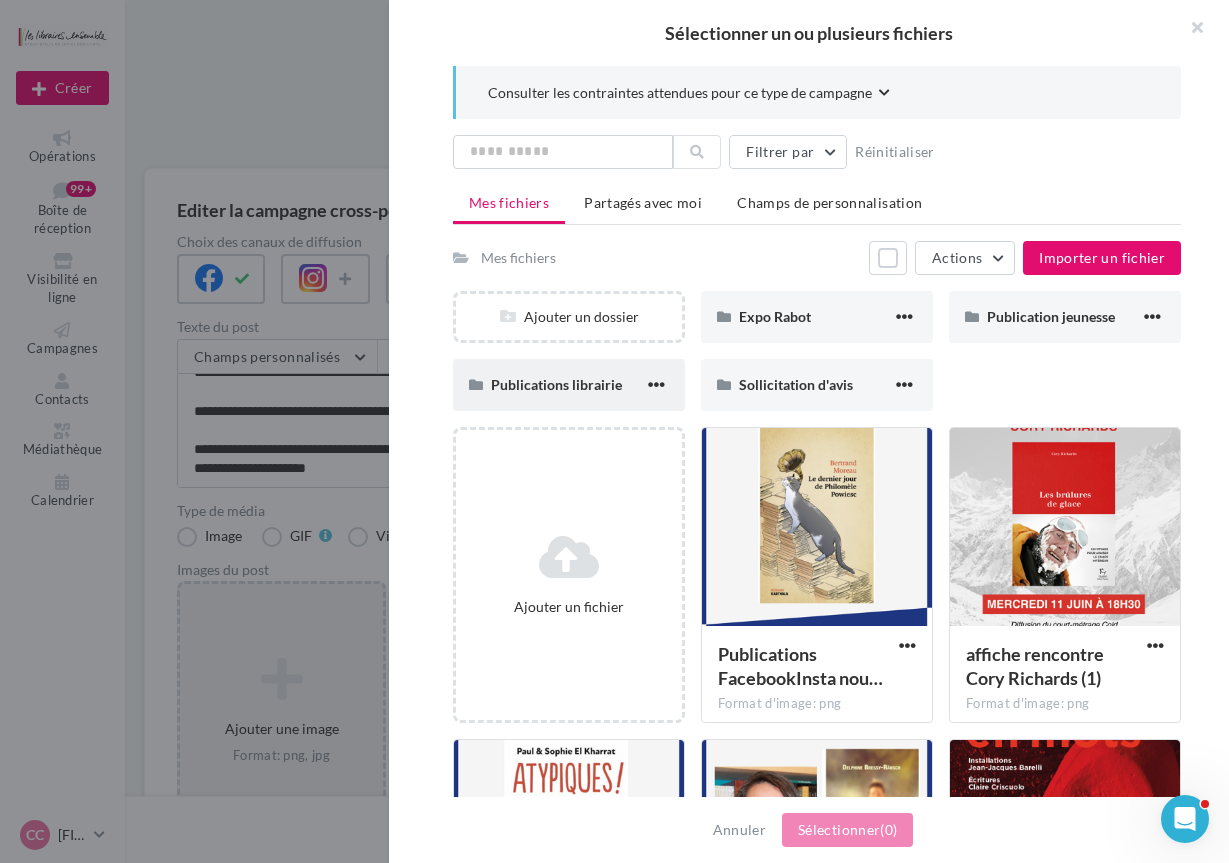 click on "Publications librairie" at bounding box center (556, 384) 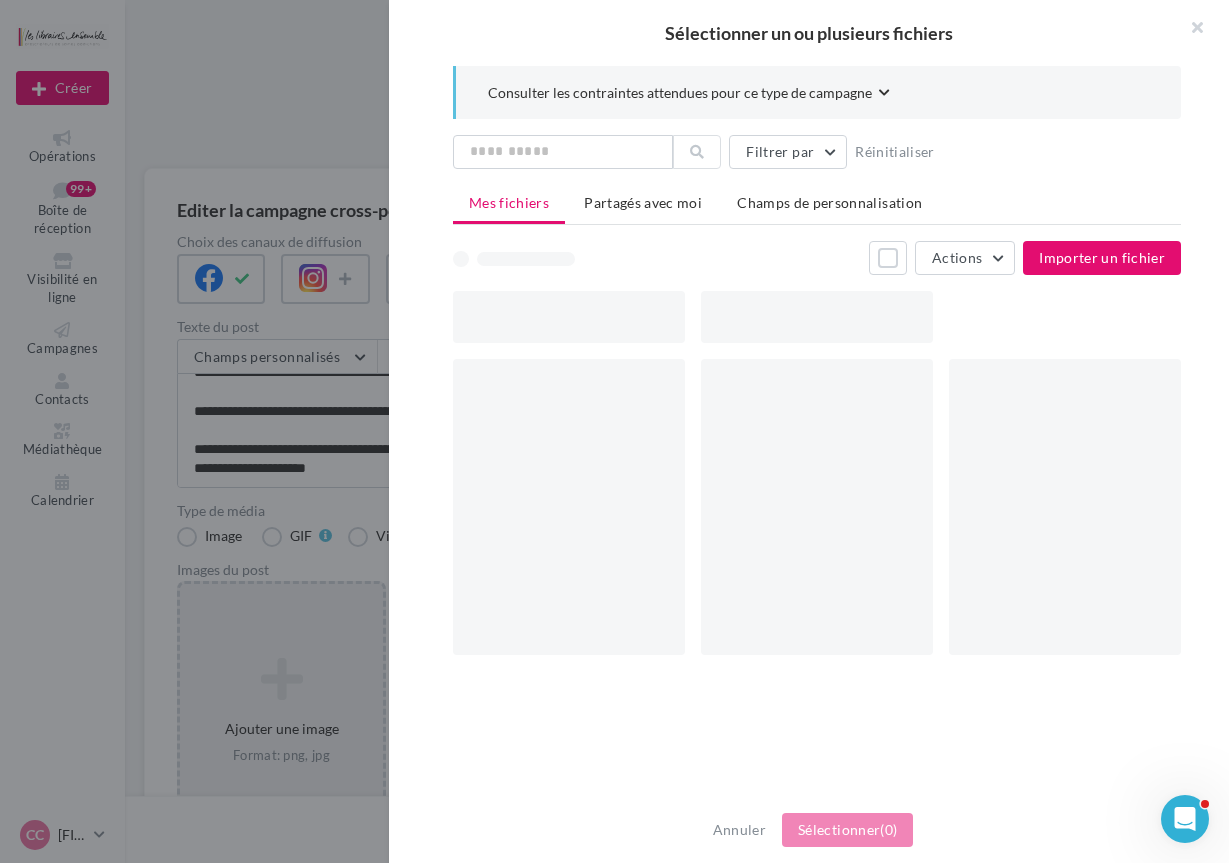 click at bounding box center (569, 507) 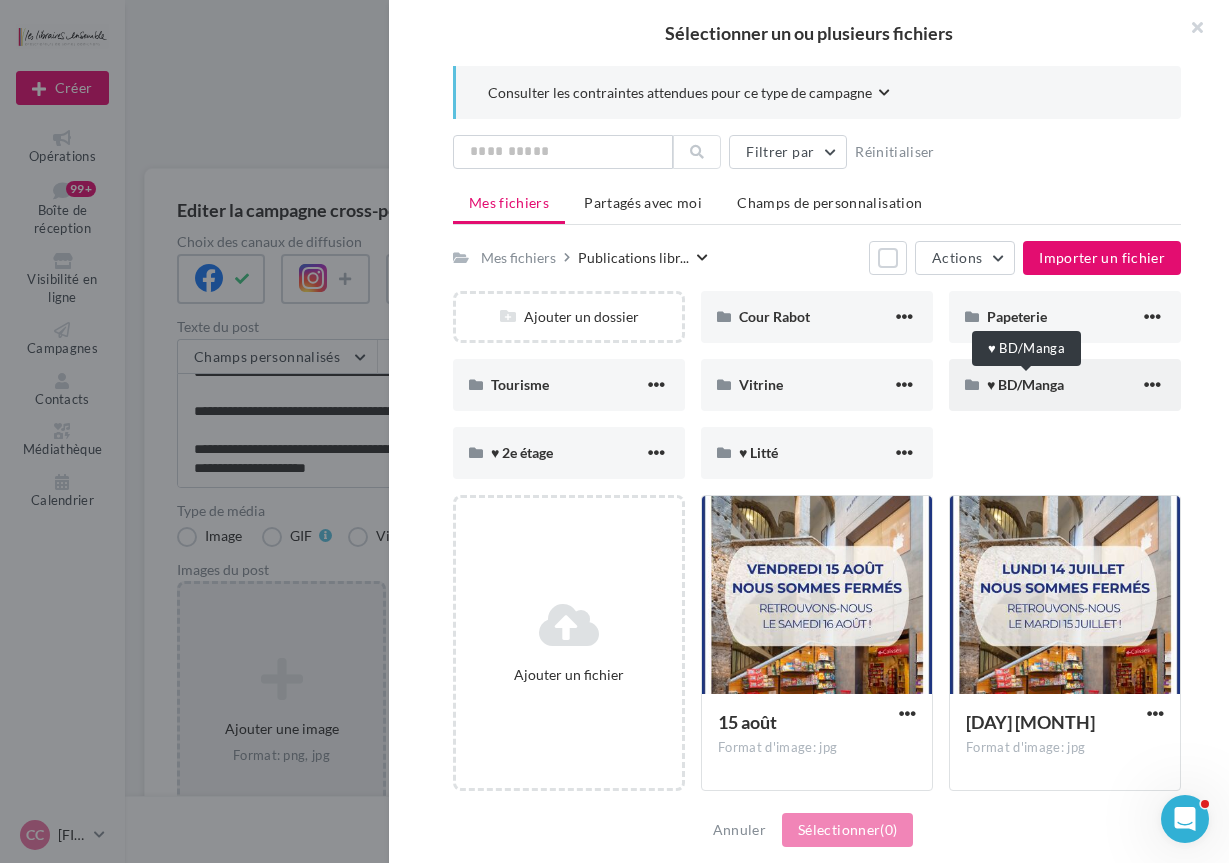 click on "♥  BD/Manga" at bounding box center [1025, 384] 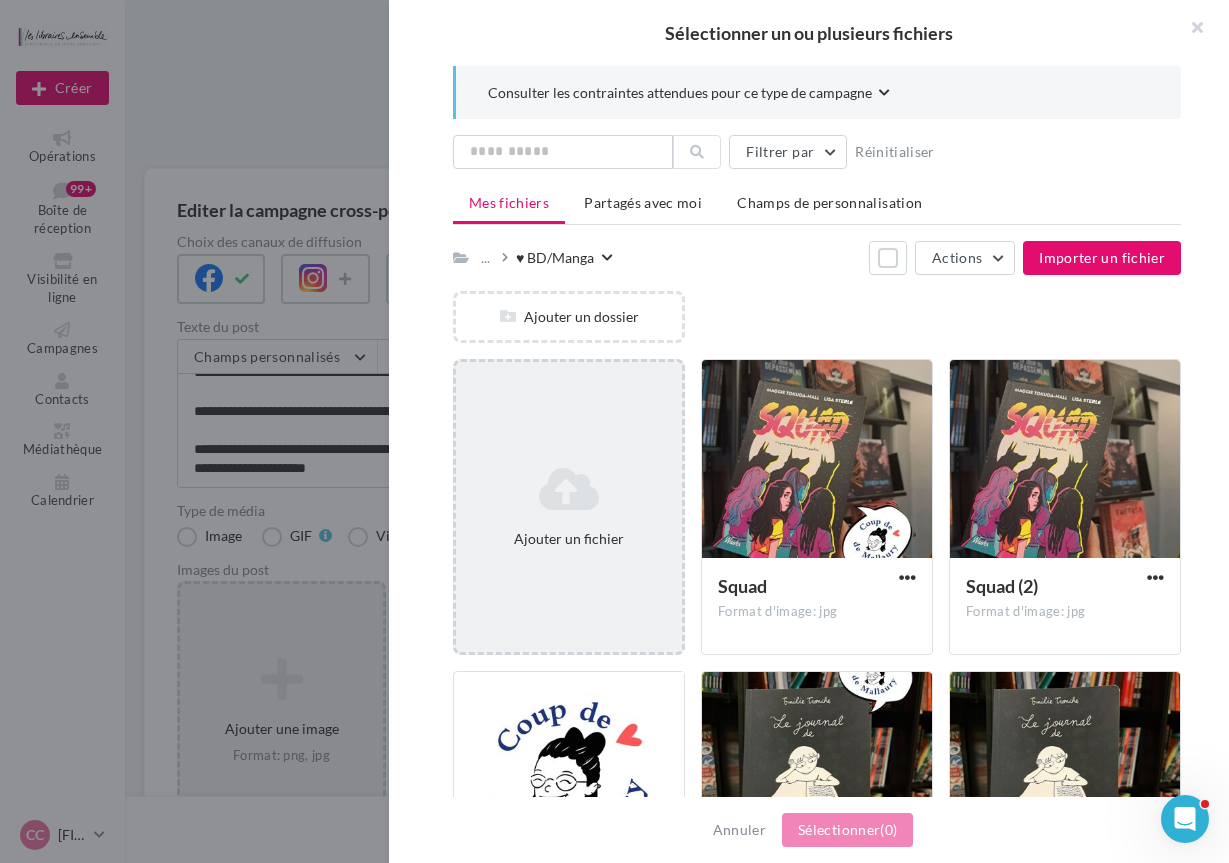 click on "Ajouter un fichier" at bounding box center [569, 507] 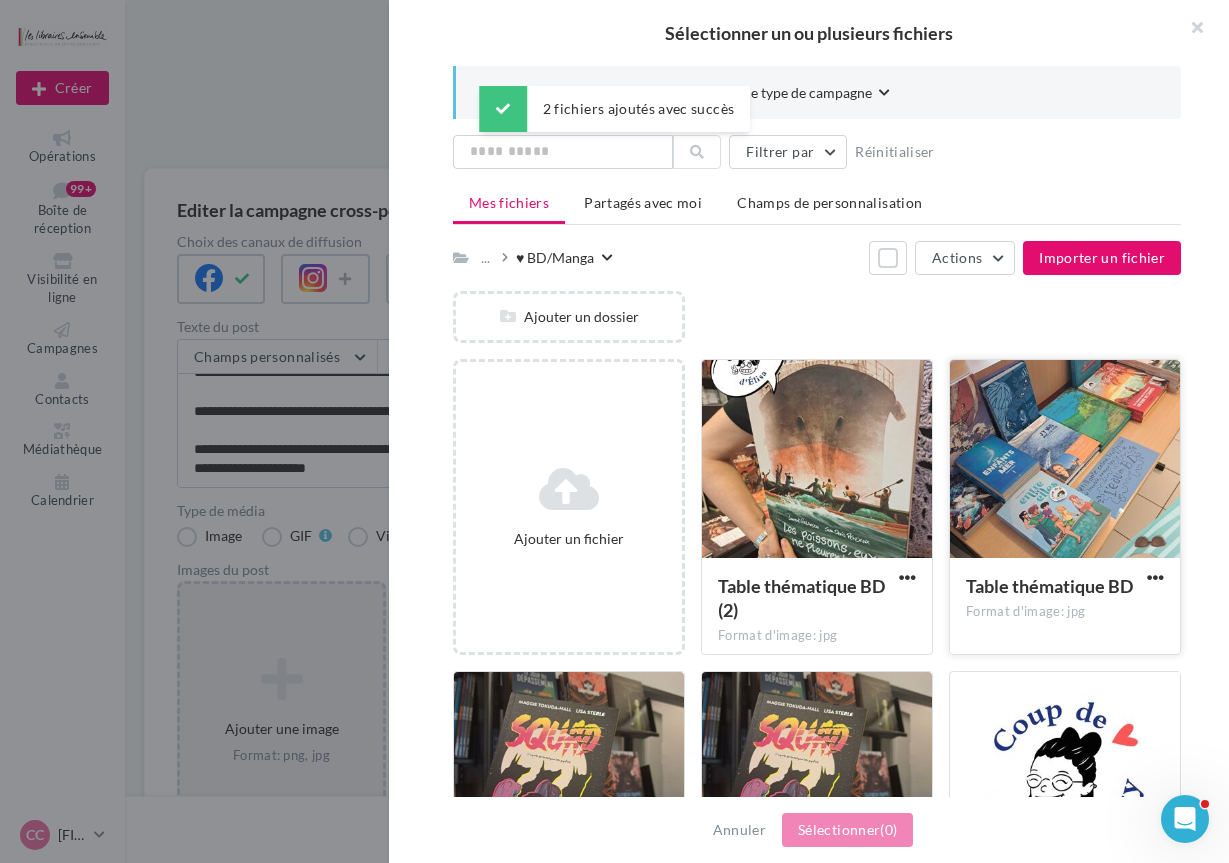 click at bounding box center [1065, 460] 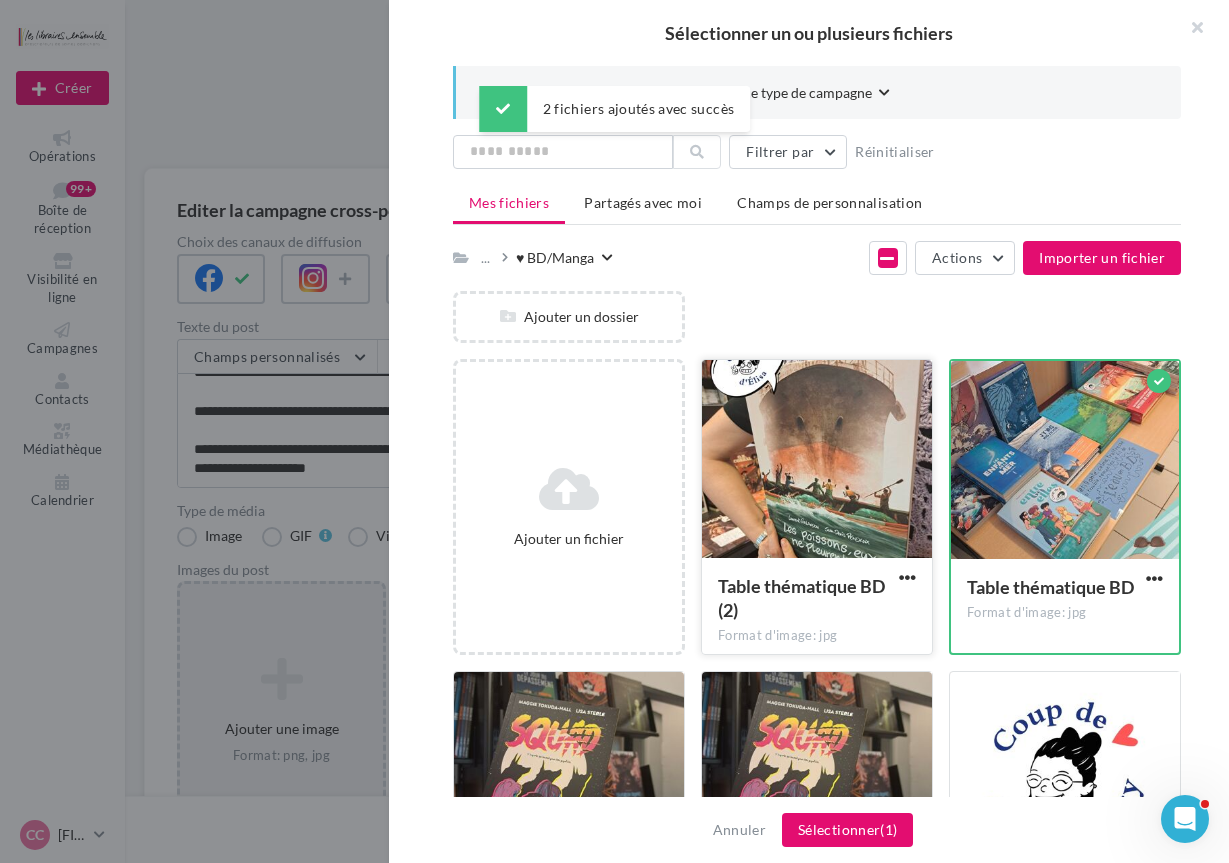 click at bounding box center [817, 460] 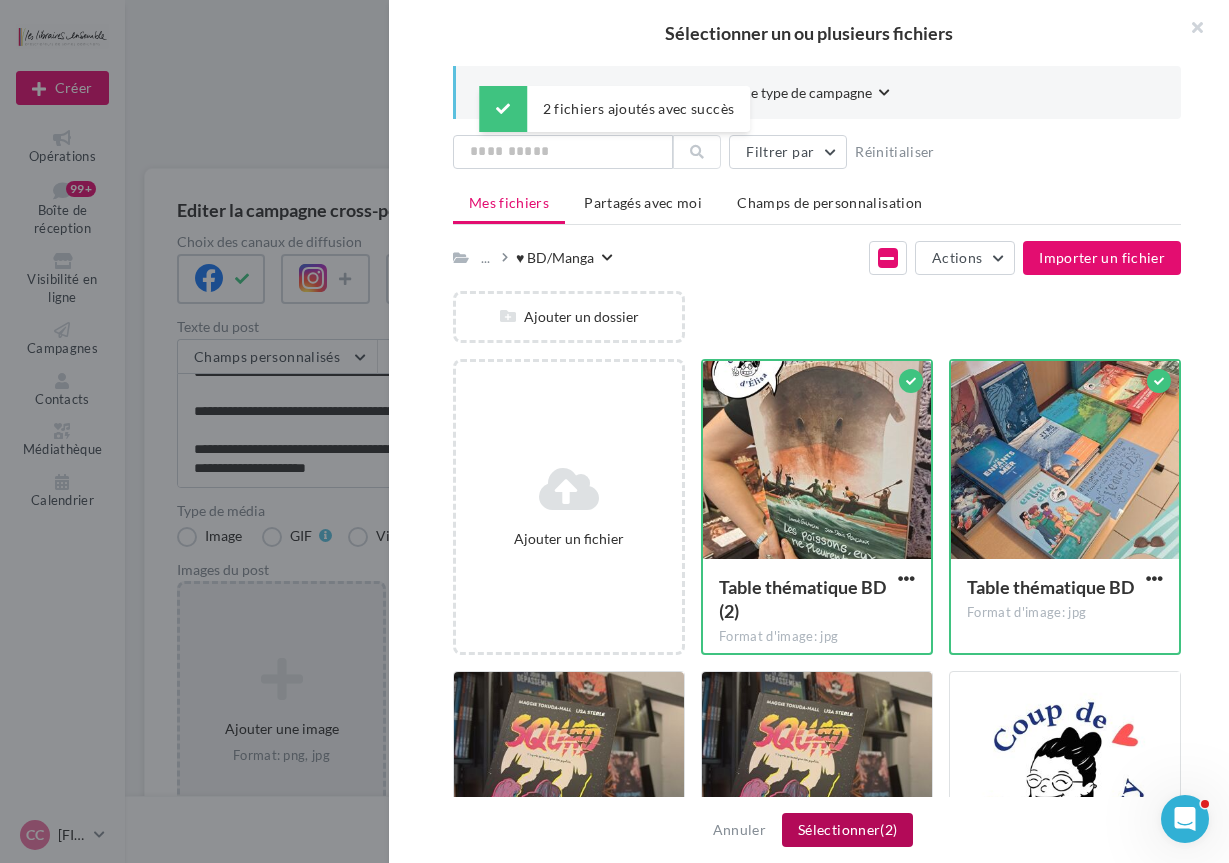 click on "Sélectionner   (2)" at bounding box center (847, 830) 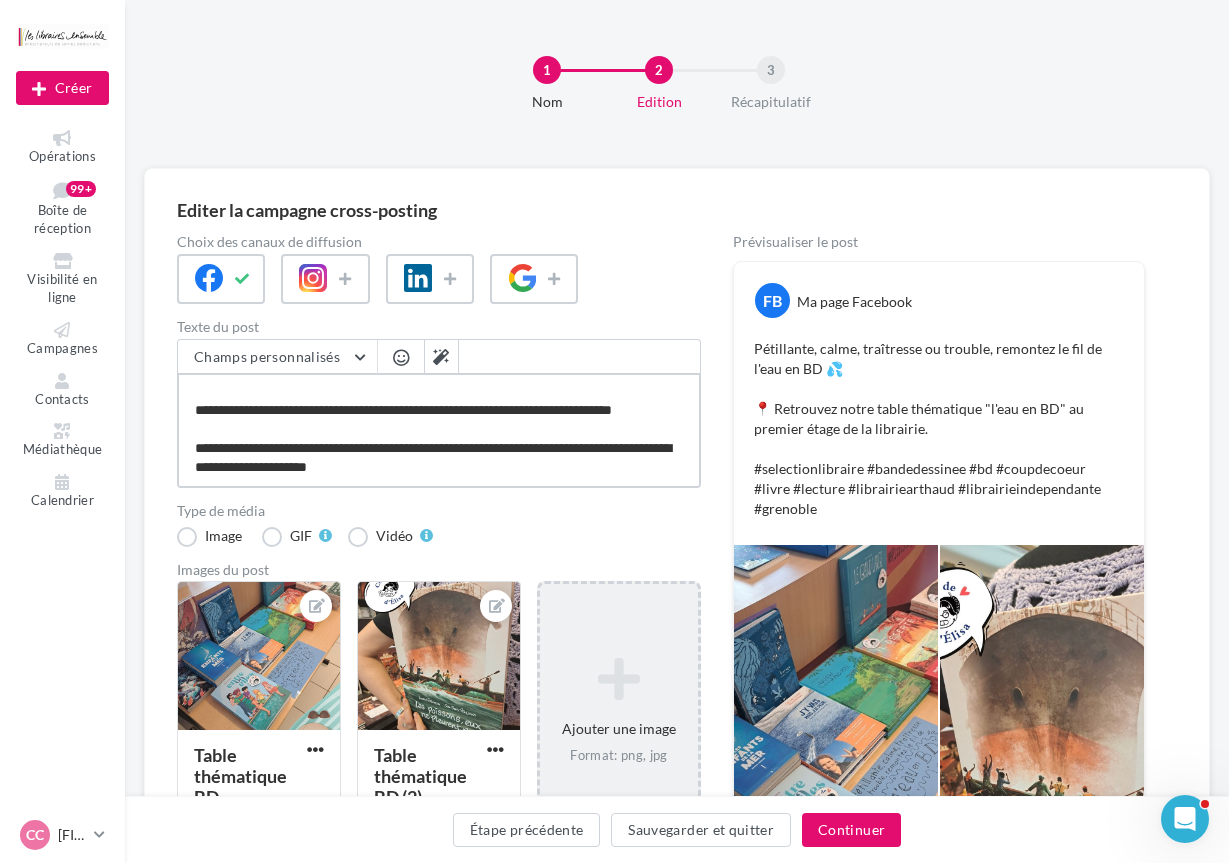 click on "**********" at bounding box center [439, 430] 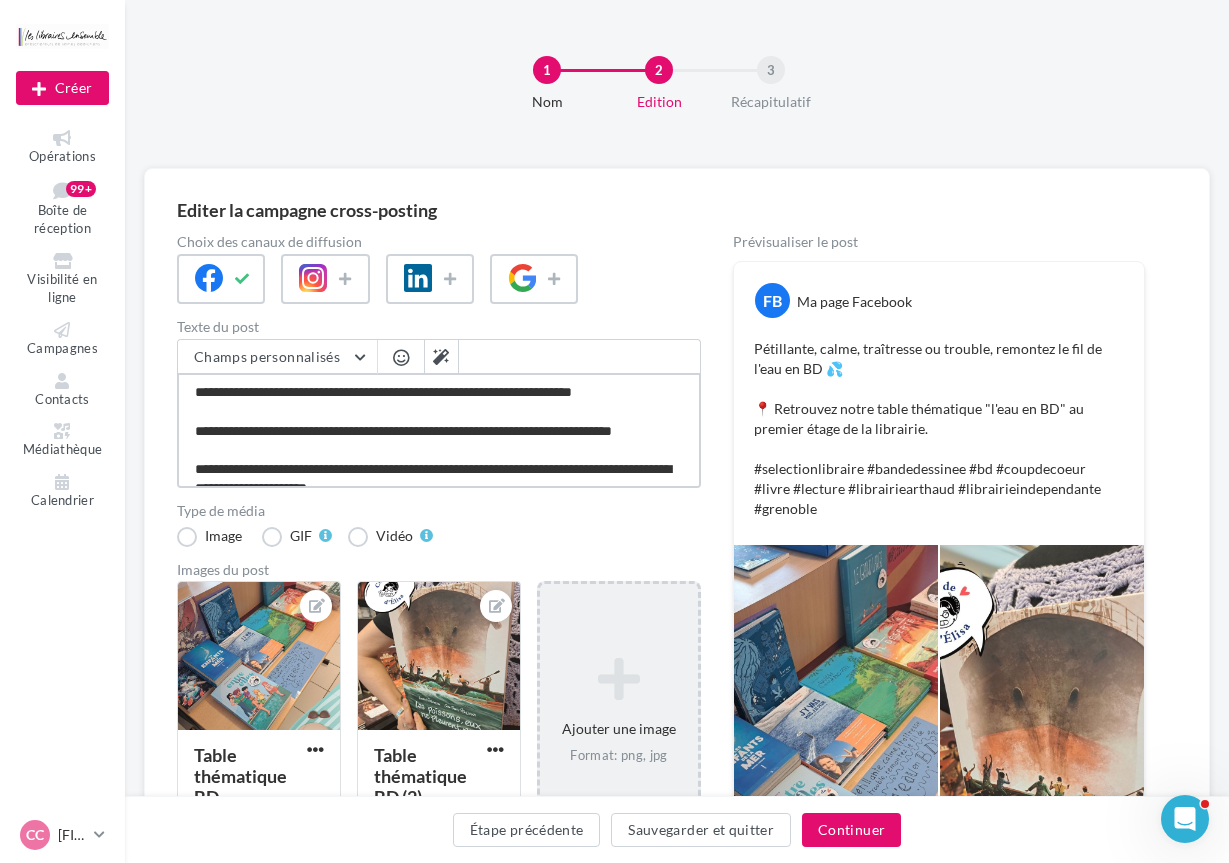 click on "**********" at bounding box center (439, 430) 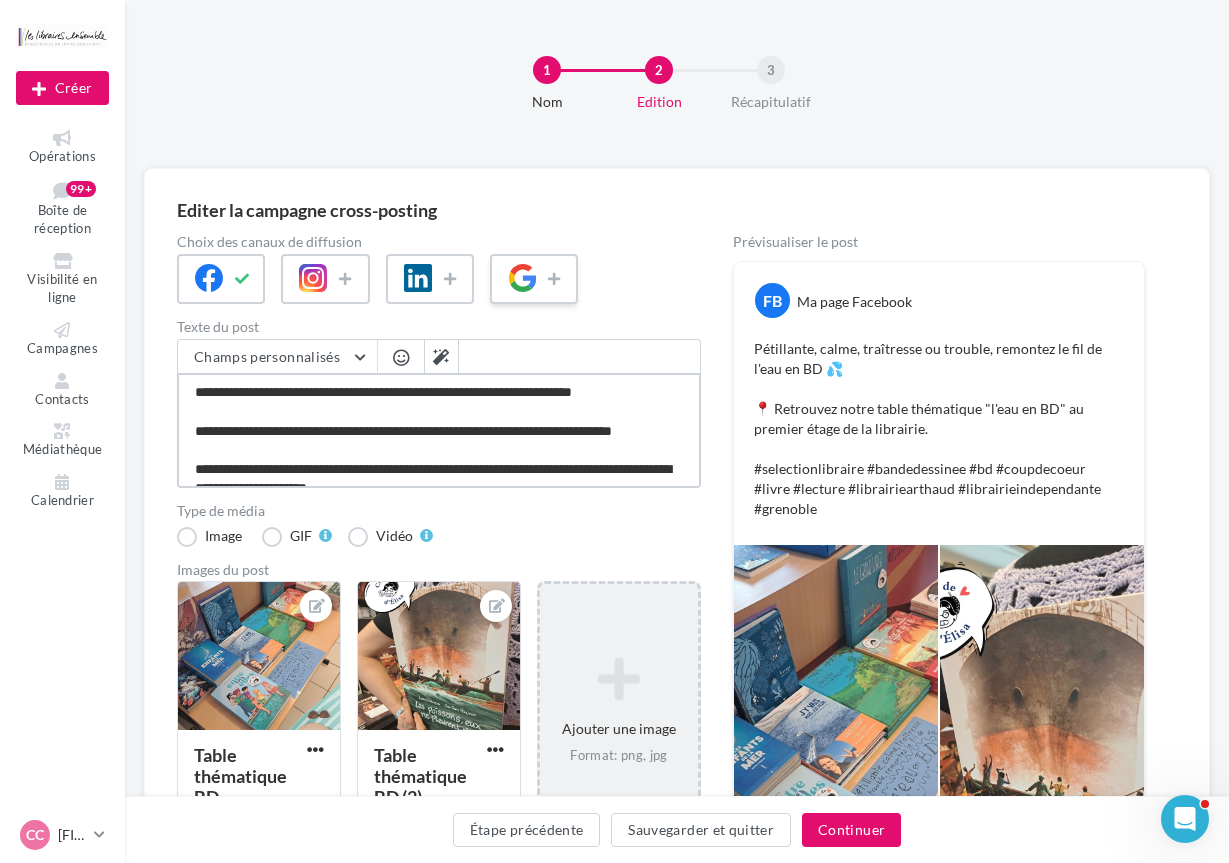 type on "**********" 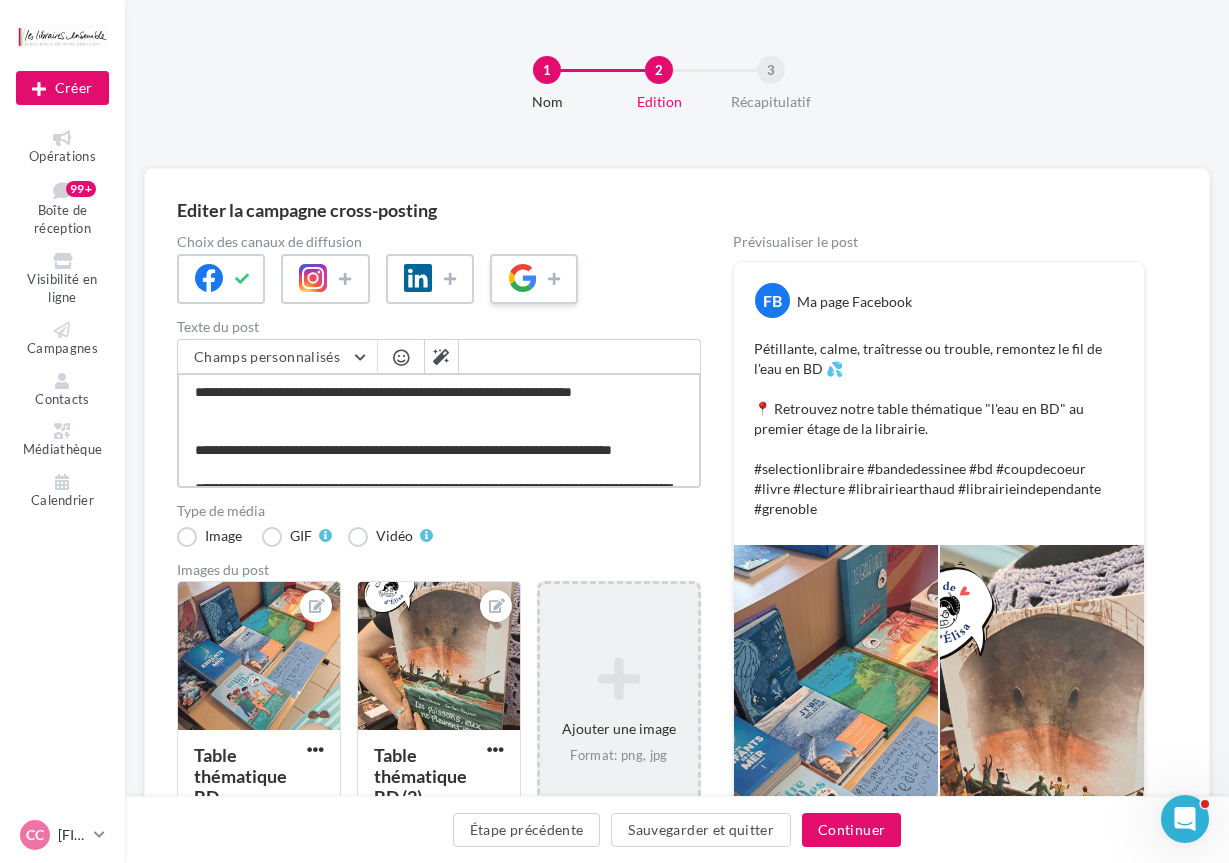 type on "**********" 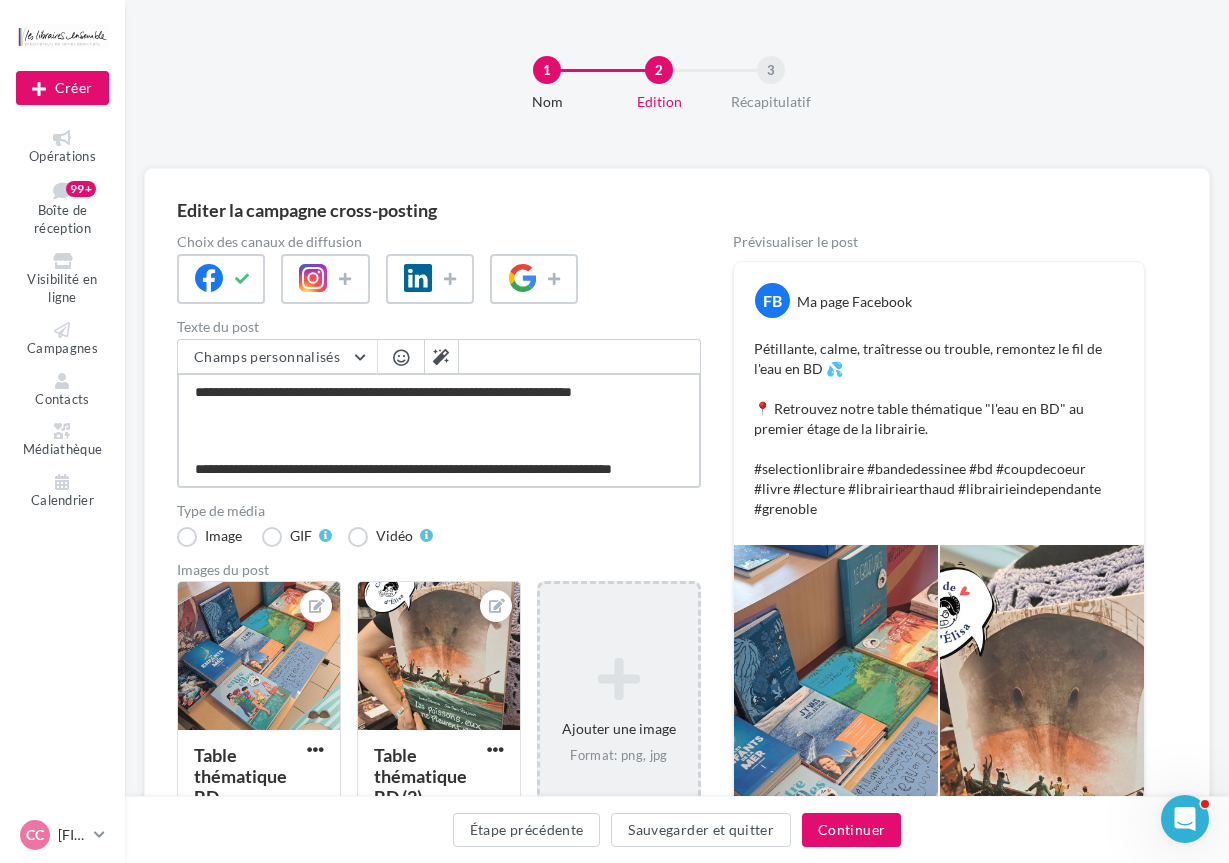 type on "**********" 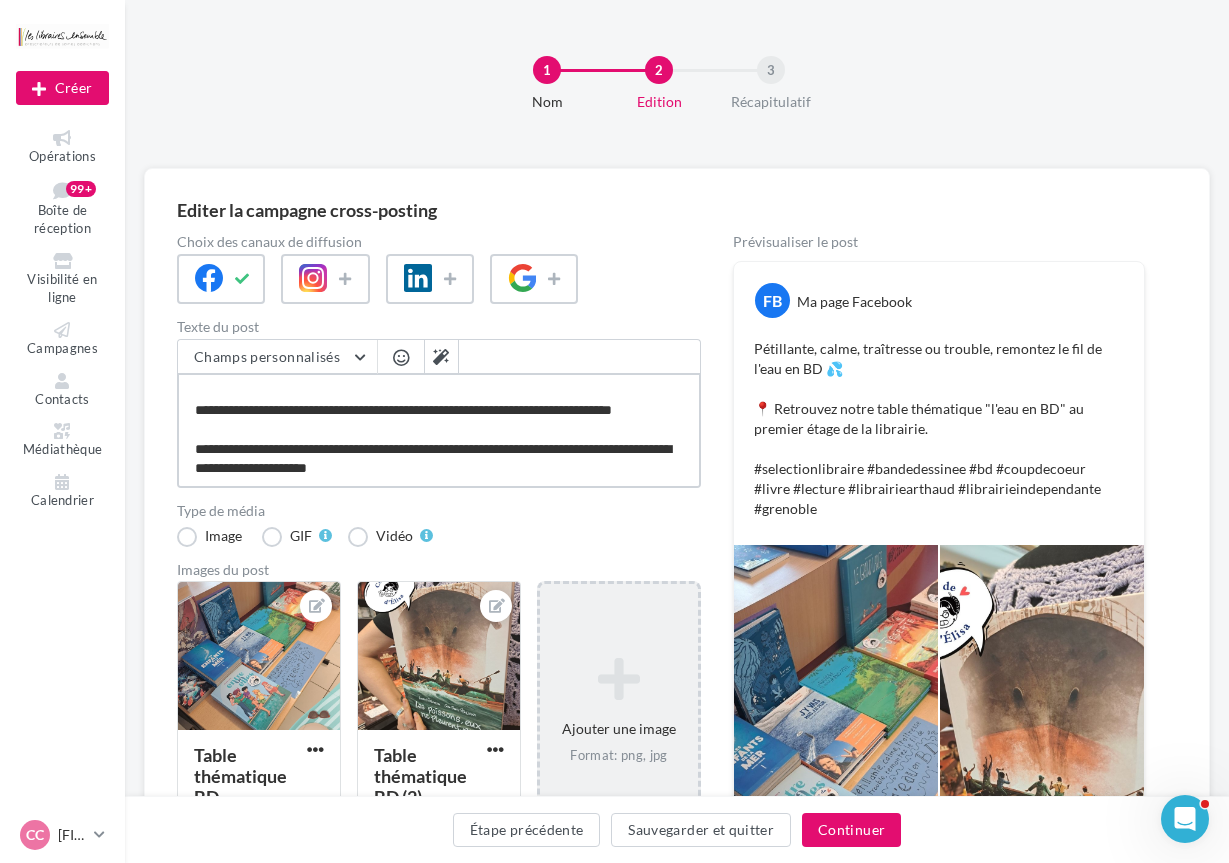 scroll, scrollTop: 0, scrollLeft: 0, axis: both 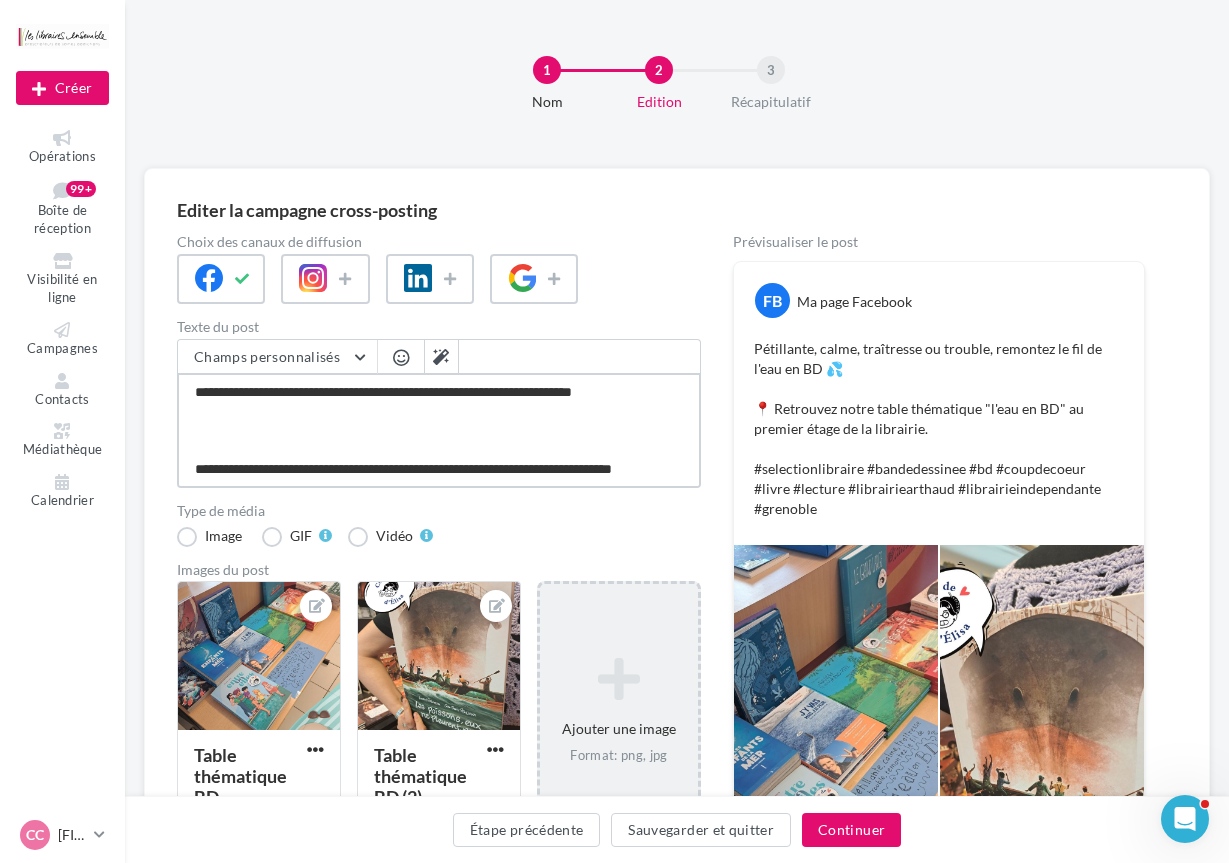 drag, startPoint x: 263, startPoint y: 410, endPoint x: 172, endPoint y: 297, distance: 145.08618 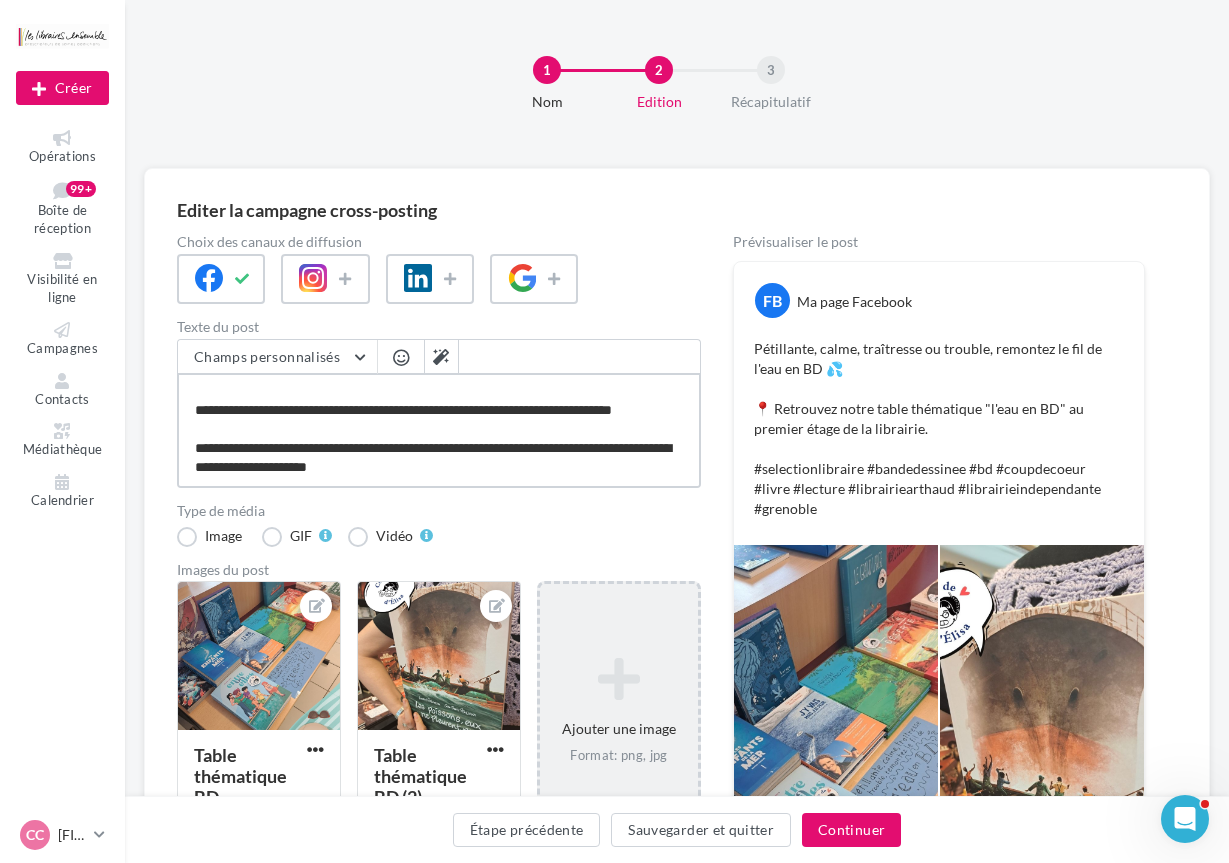 type on "**********" 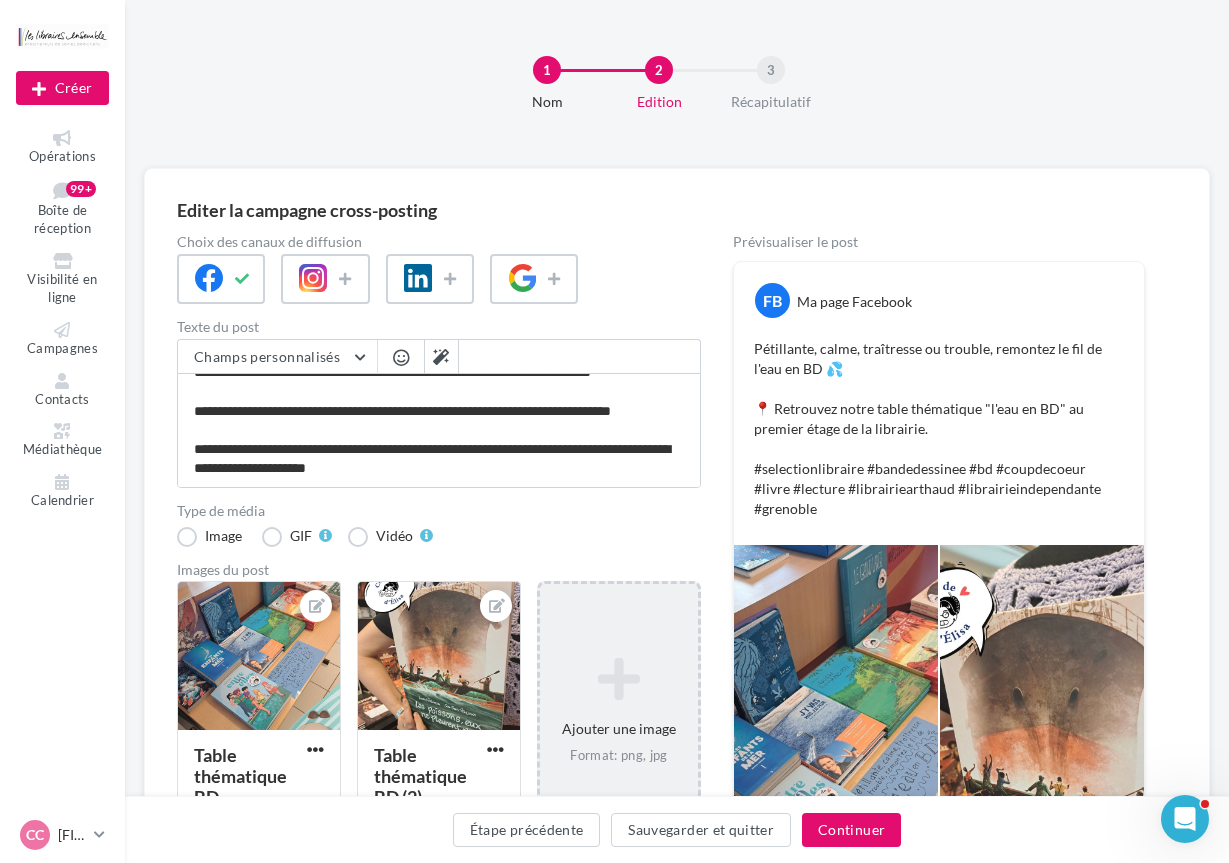 scroll, scrollTop: 211, scrollLeft: 0, axis: vertical 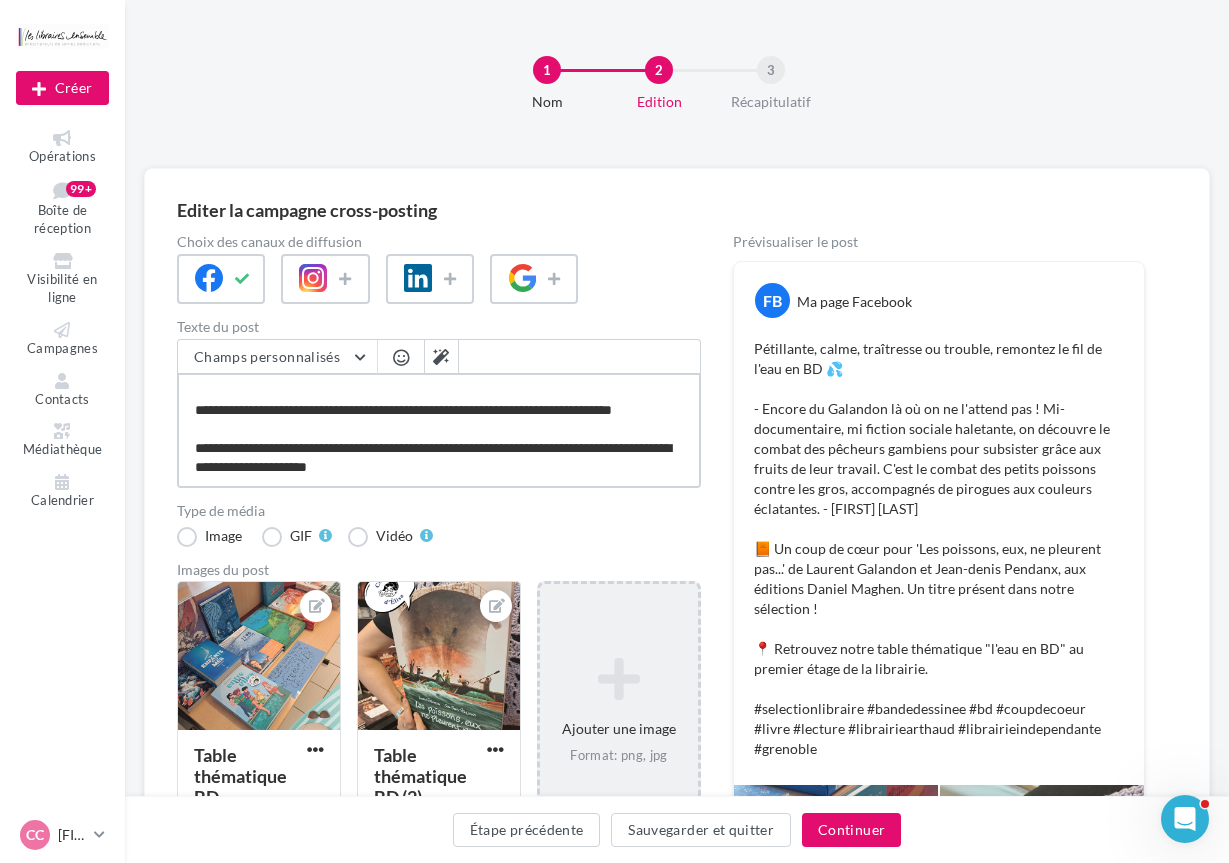 click on "**********" at bounding box center [439, 430] 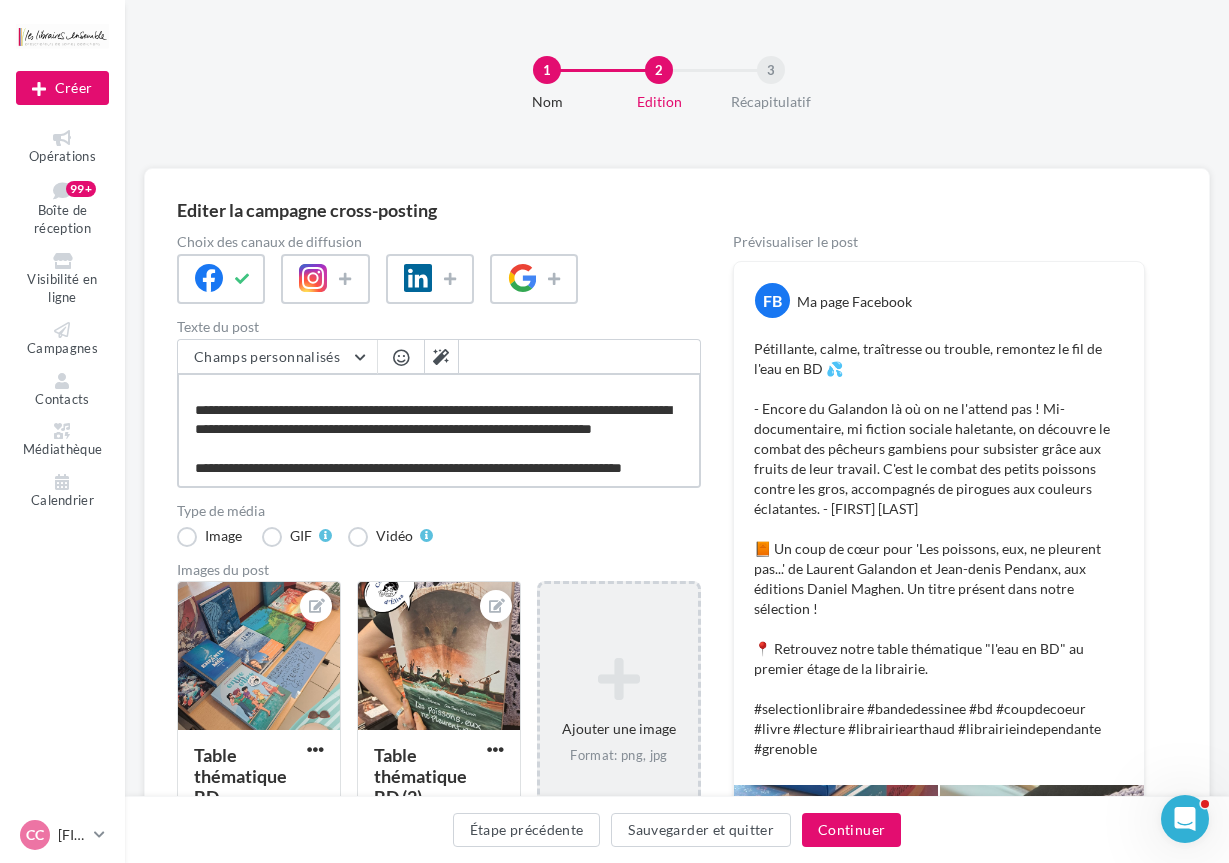 scroll, scrollTop: 193, scrollLeft: 0, axis: vertical 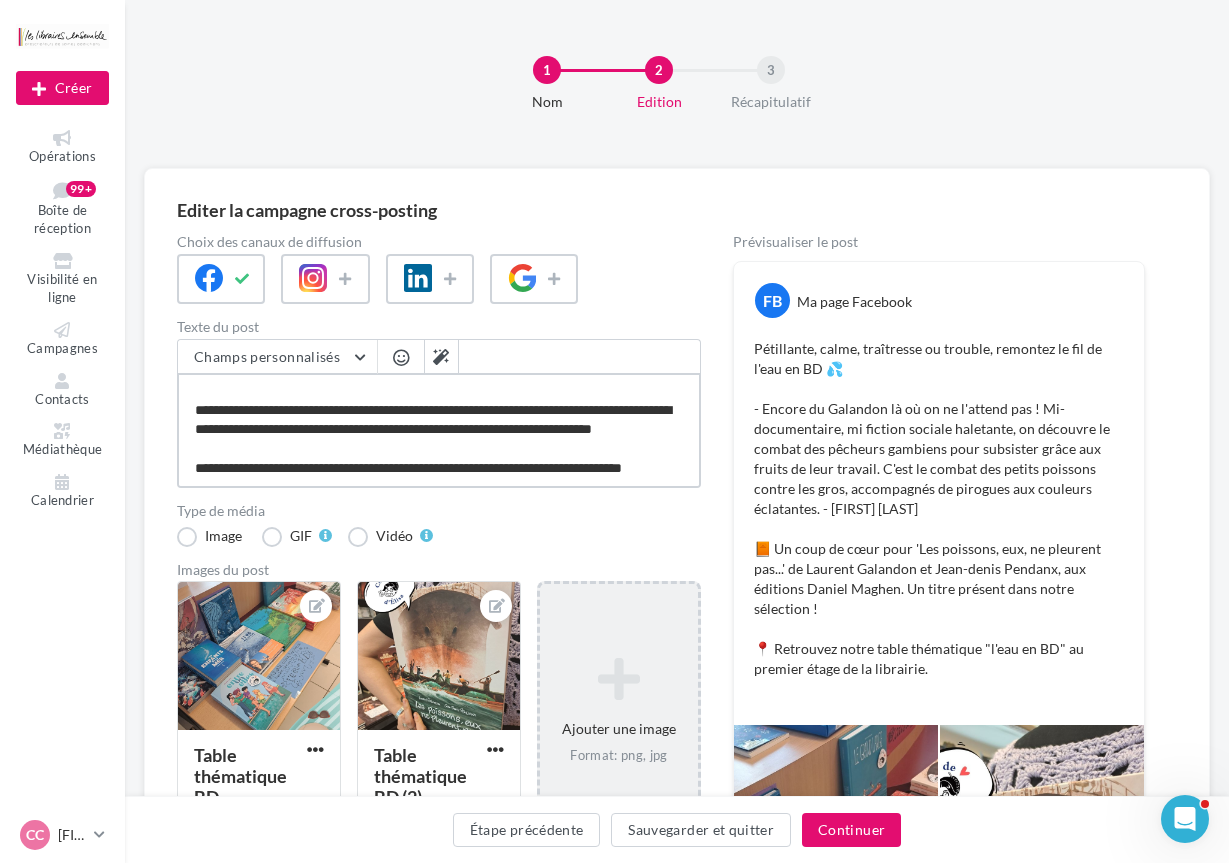 type on "**********" 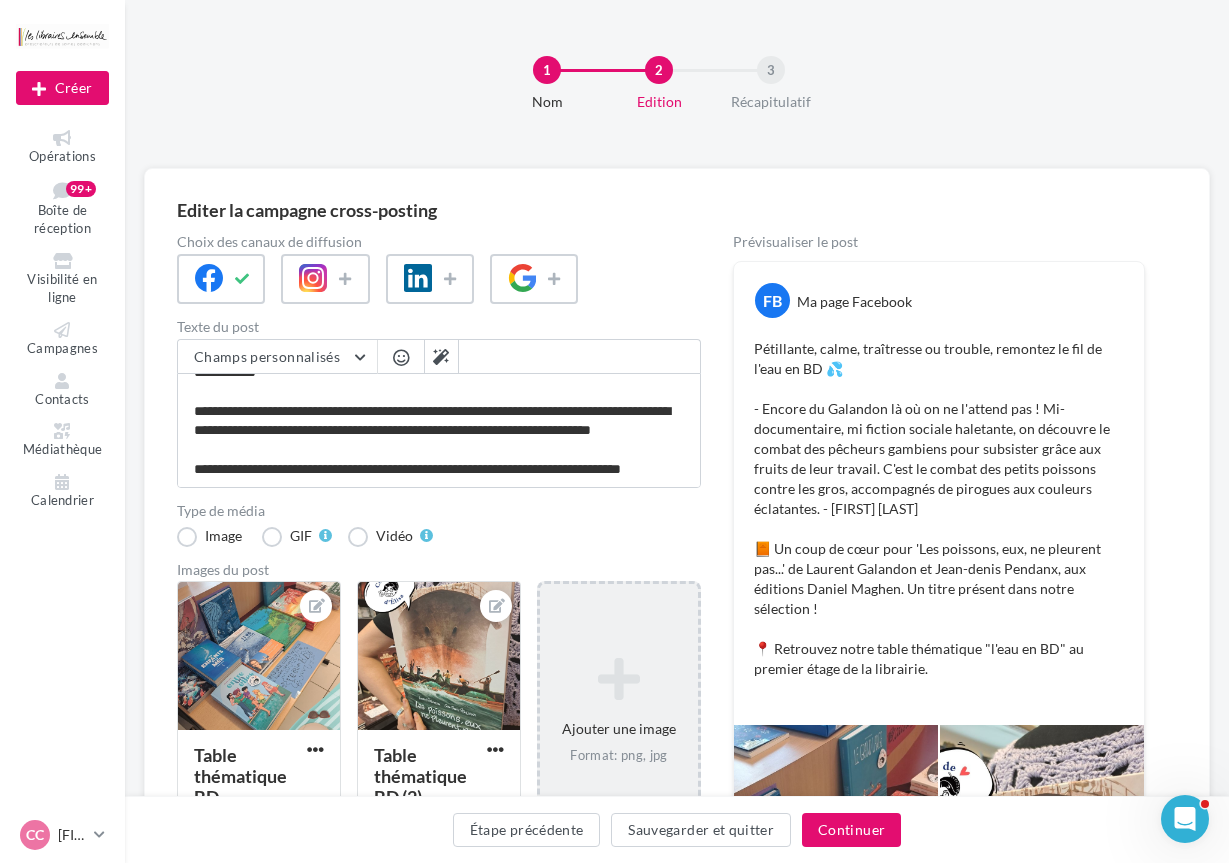 scroll, scrollTop: 191, scrollLeft: 0, axis: vertical 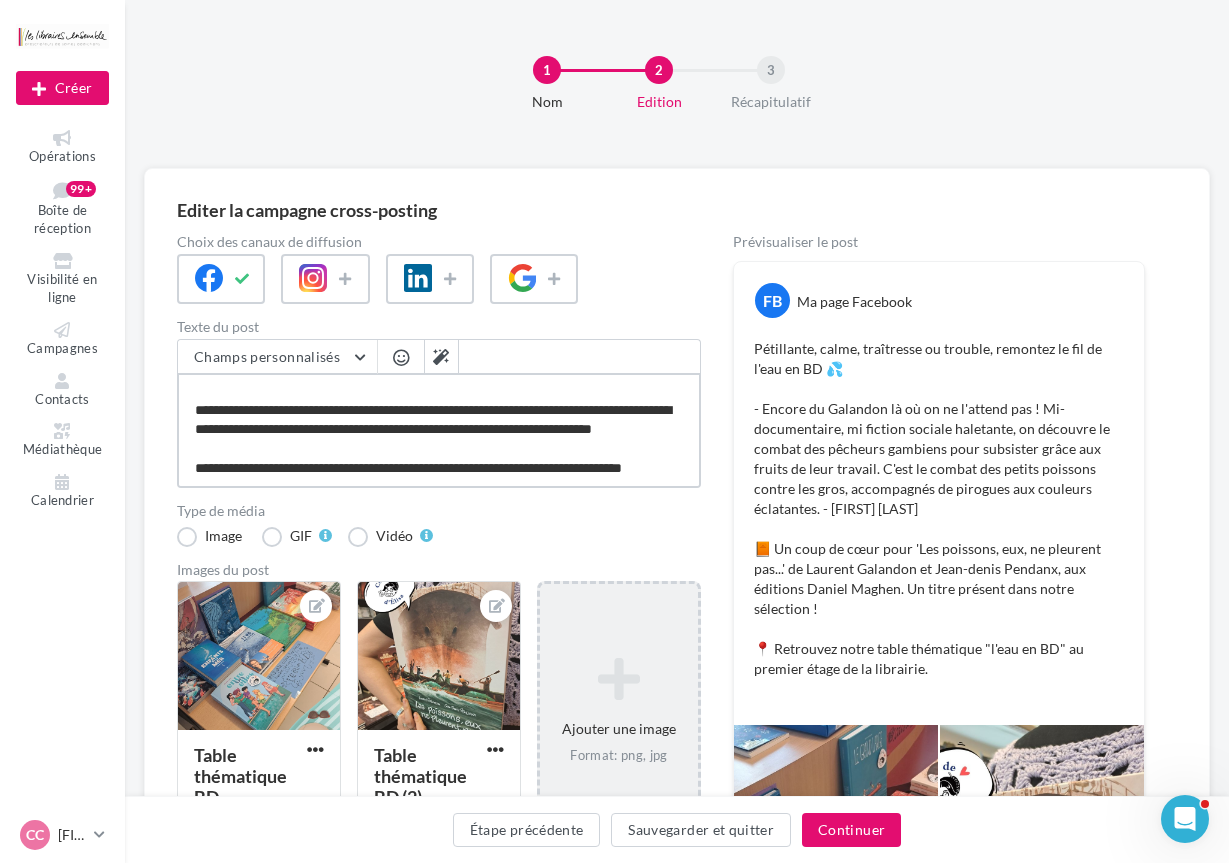 type on "**********" 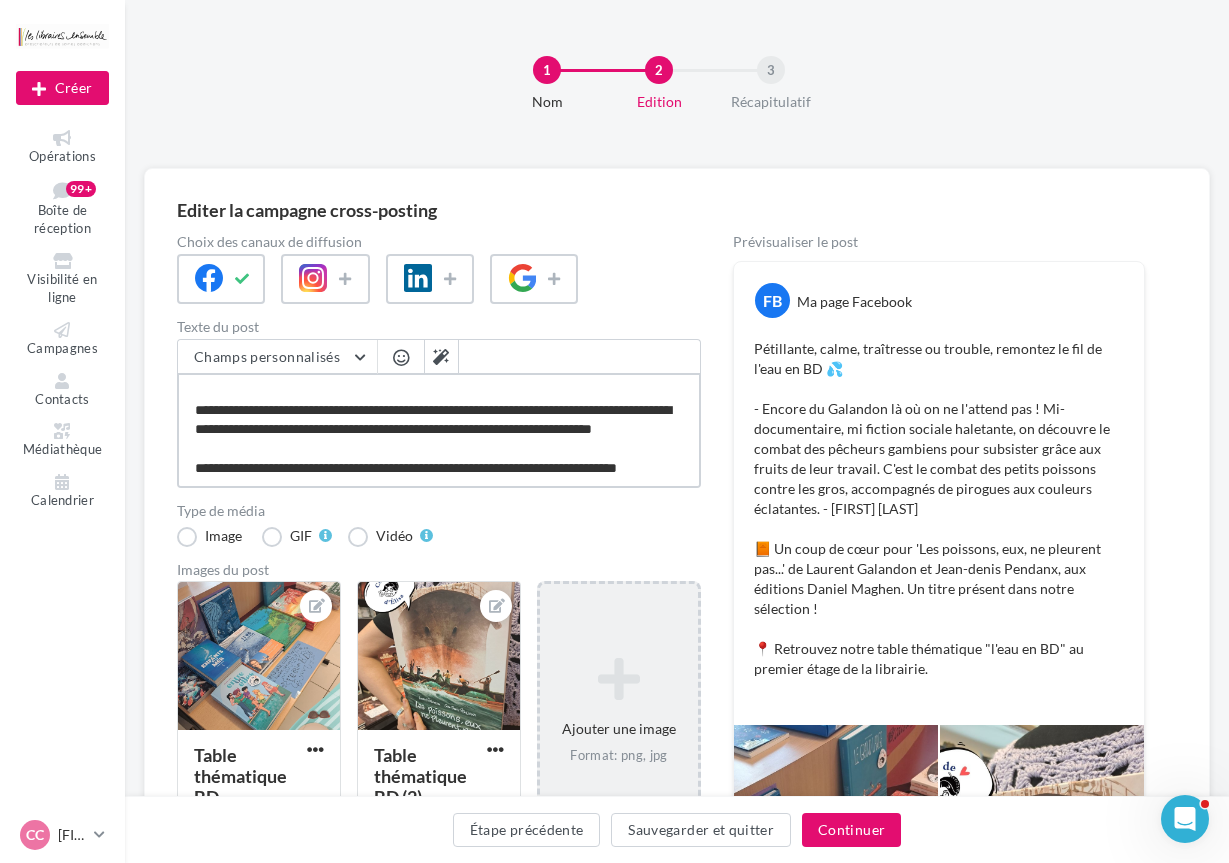 scroll, scrollTop: 174, scrollLeft: 0, axis: vertical 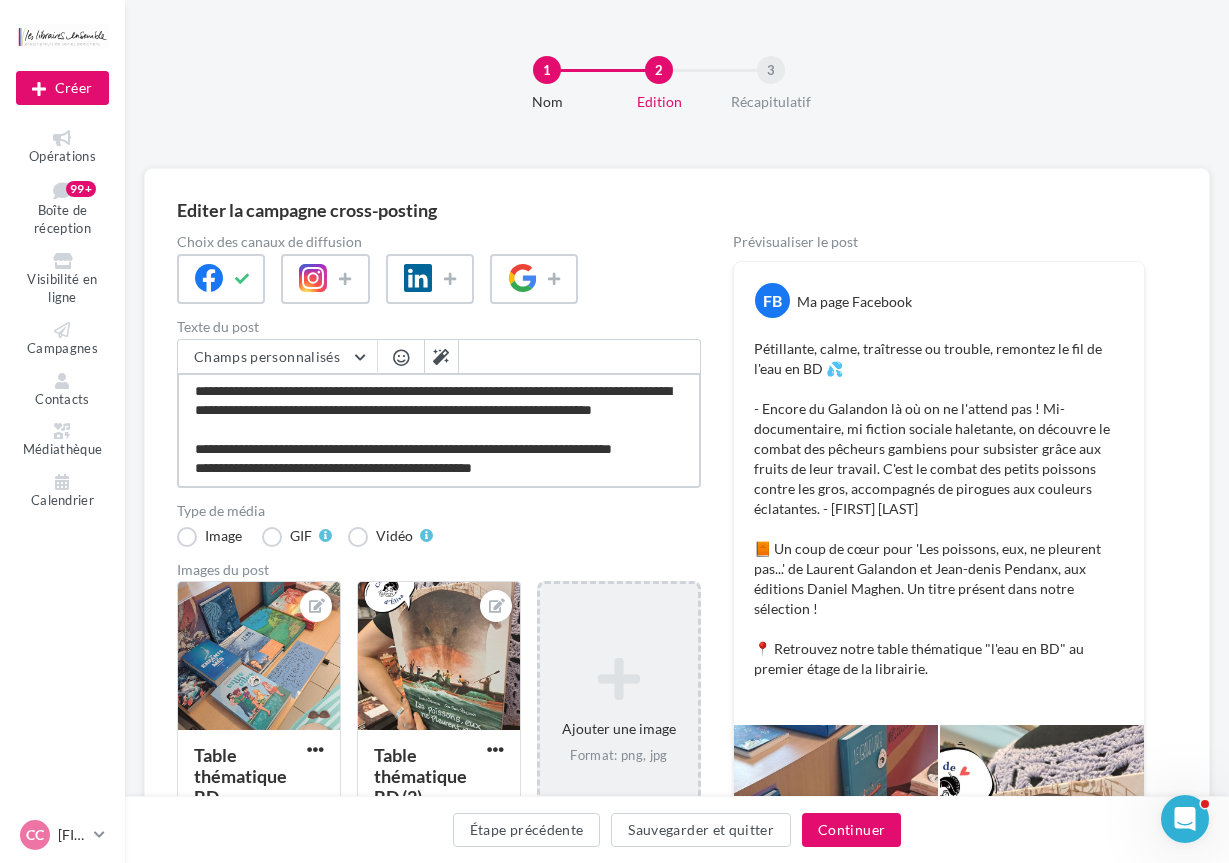 type on "**********" 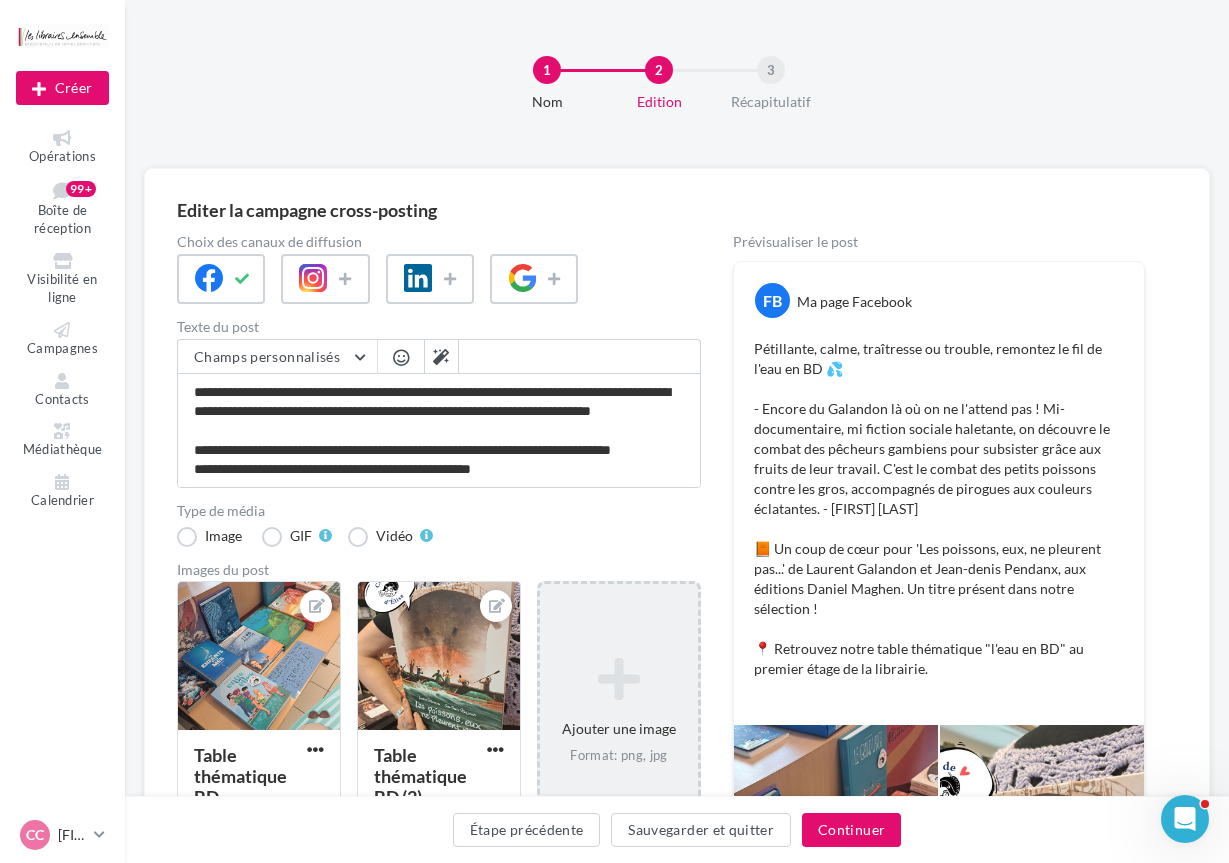 scroll, scrollTop: 172, scrollLeft: 0, axis: vertical 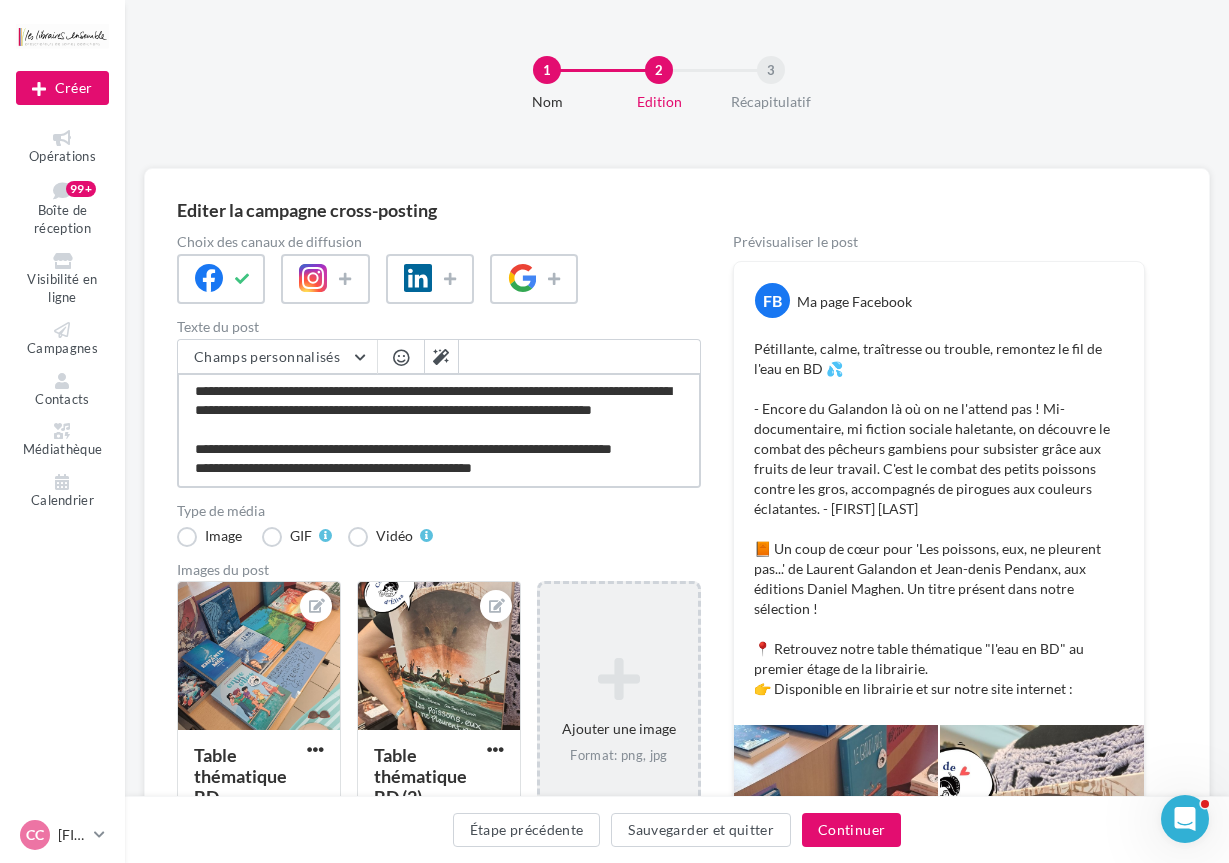 drag, startPoint x: 517, startPoint y: 470, endPoint x: 195, endPoint y: 463, distance: 322.07608 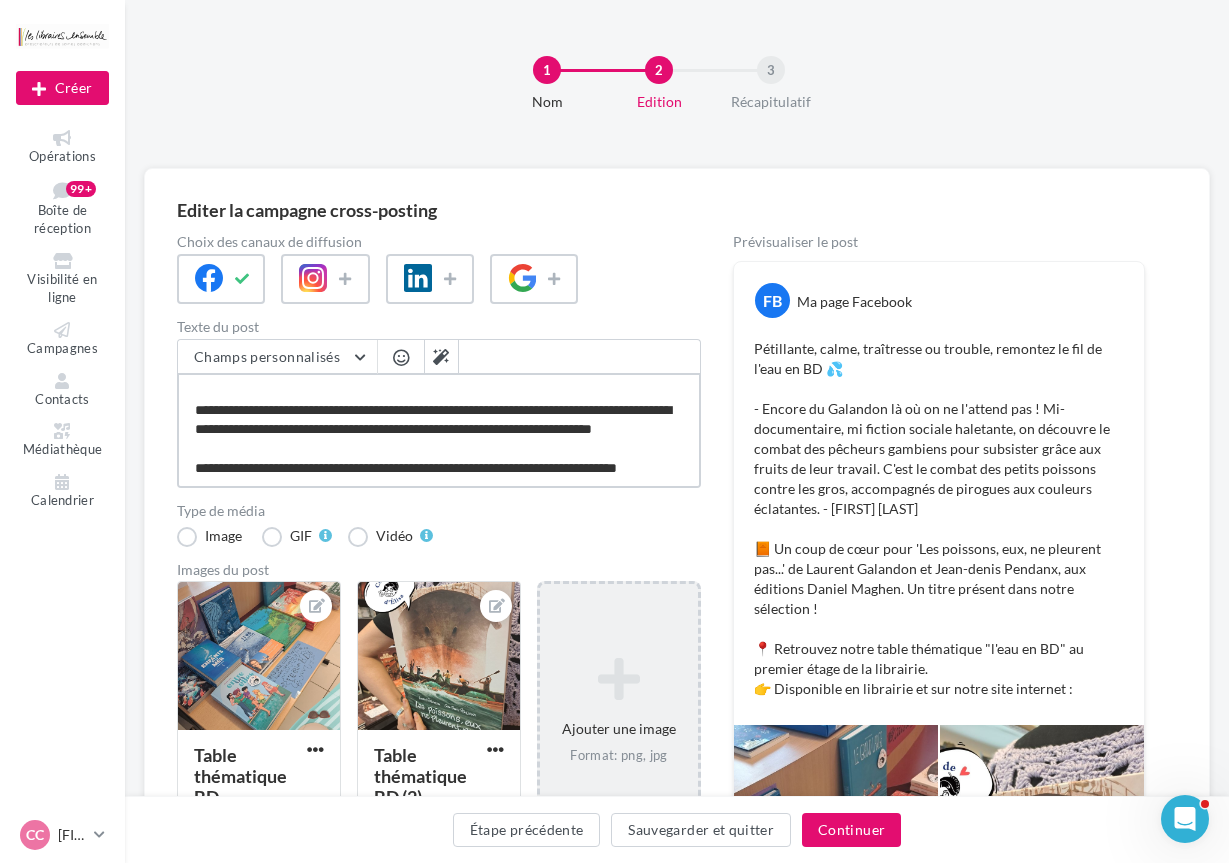 type on "**********" 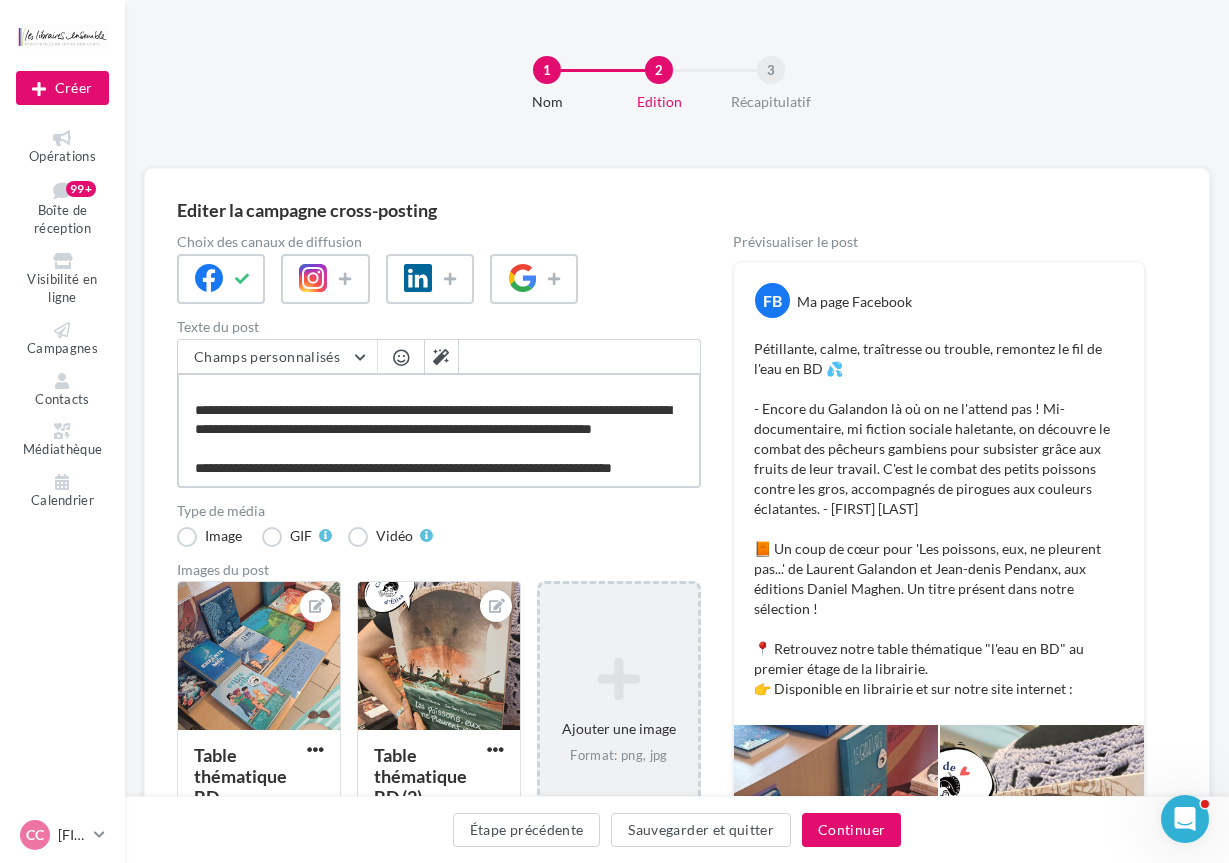 scroll, scrollTop: 155, scrollLeft: 0, axis: vertical 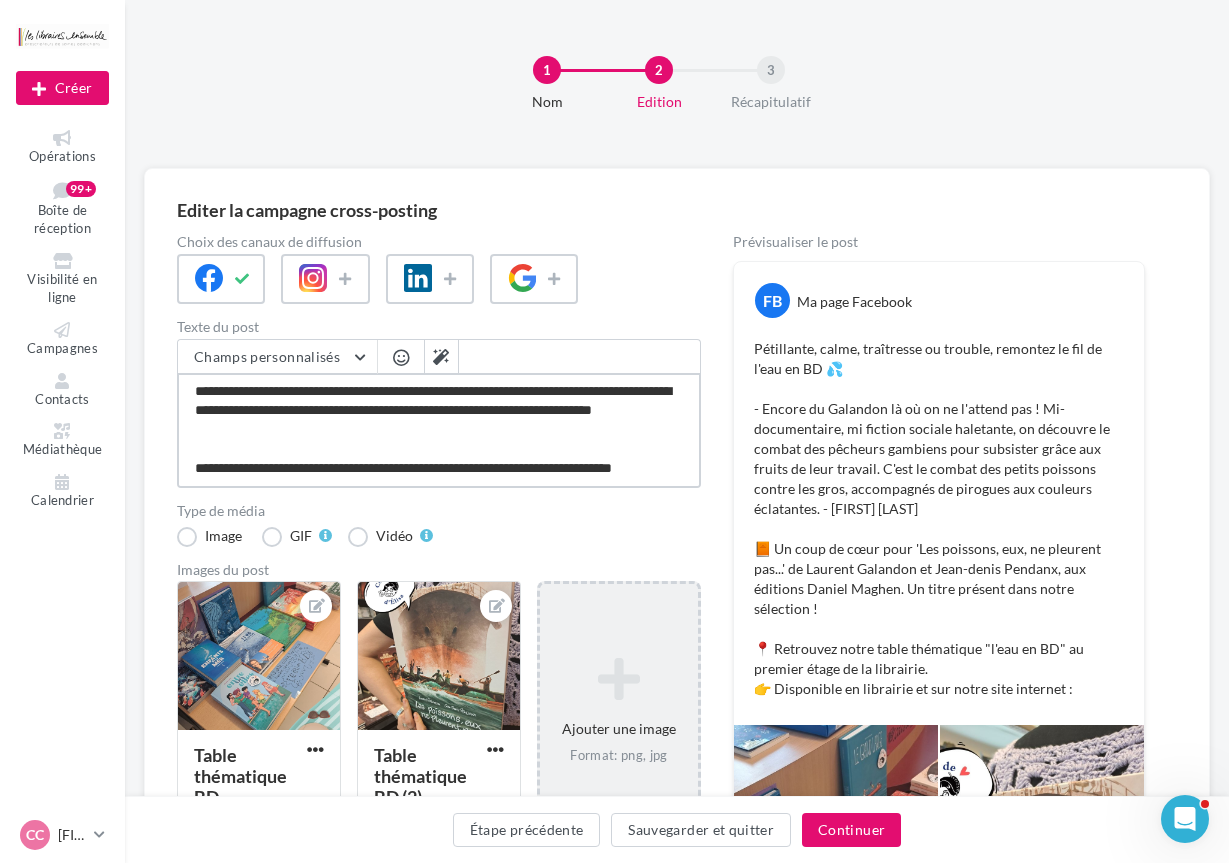 paste on "**********" 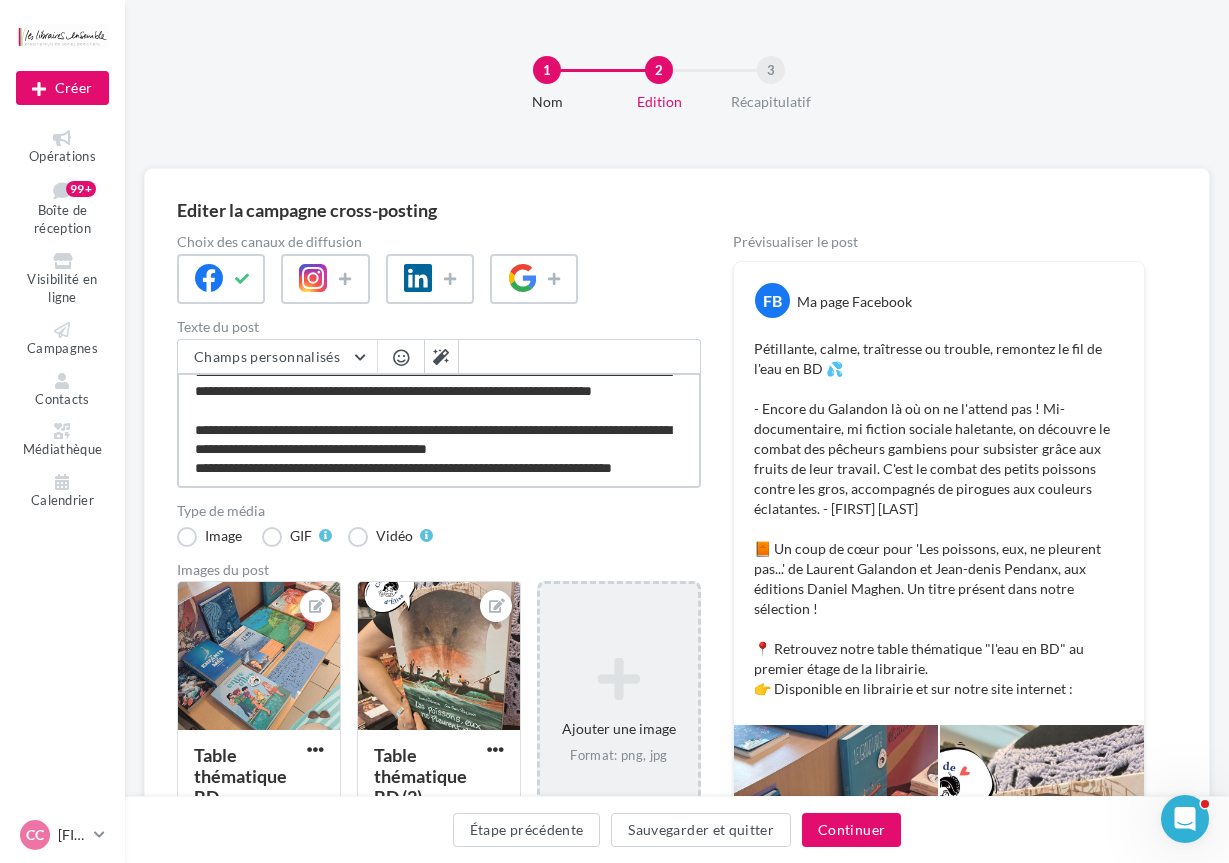 type on "**********" 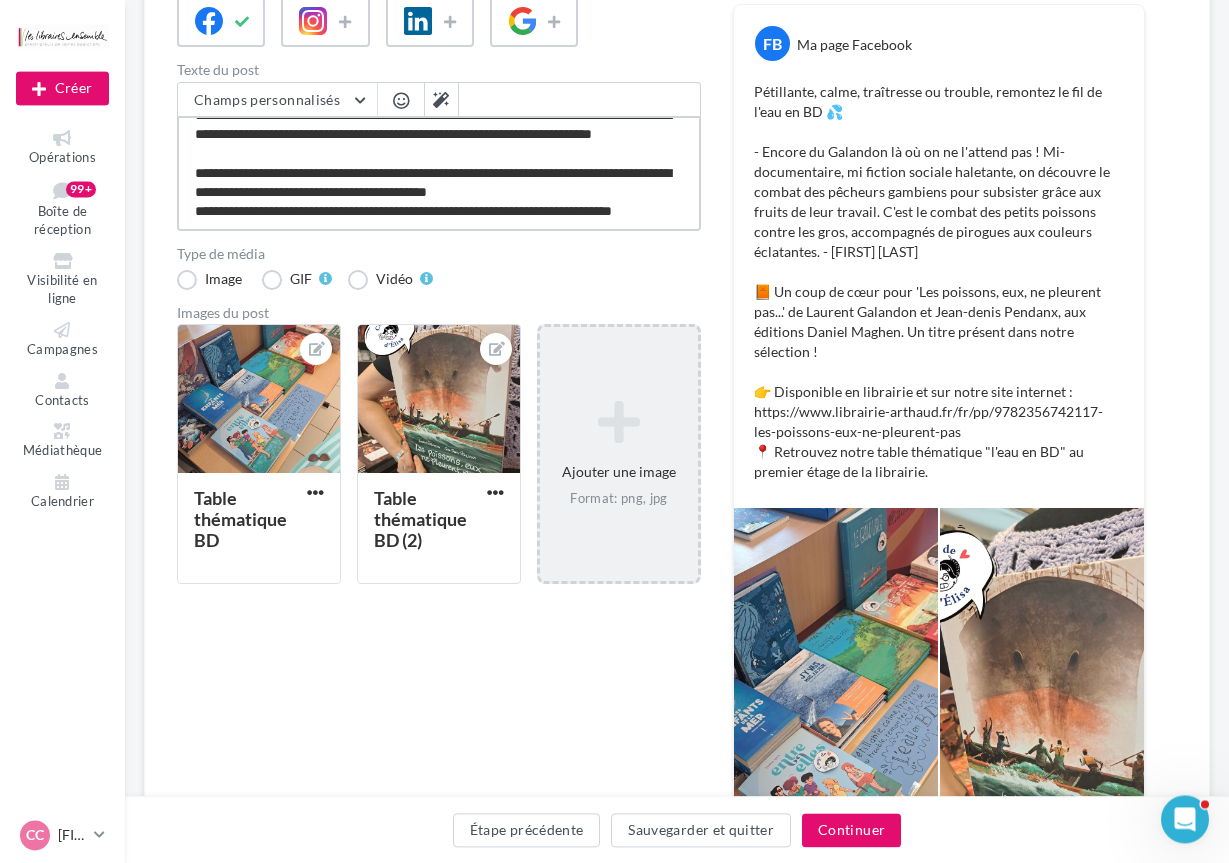 scroll, scrollTop: 306, scrollLeft: 0, axis: vertical 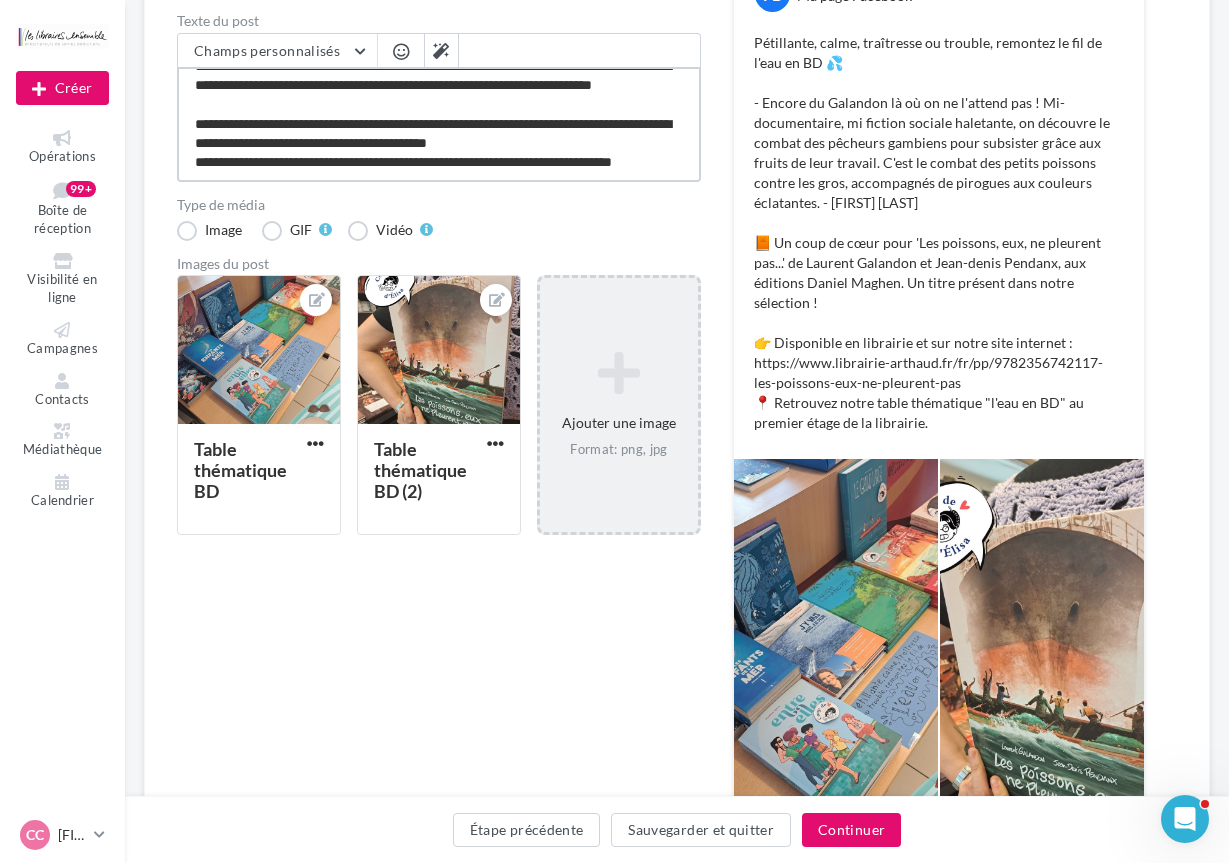 type on "**********" 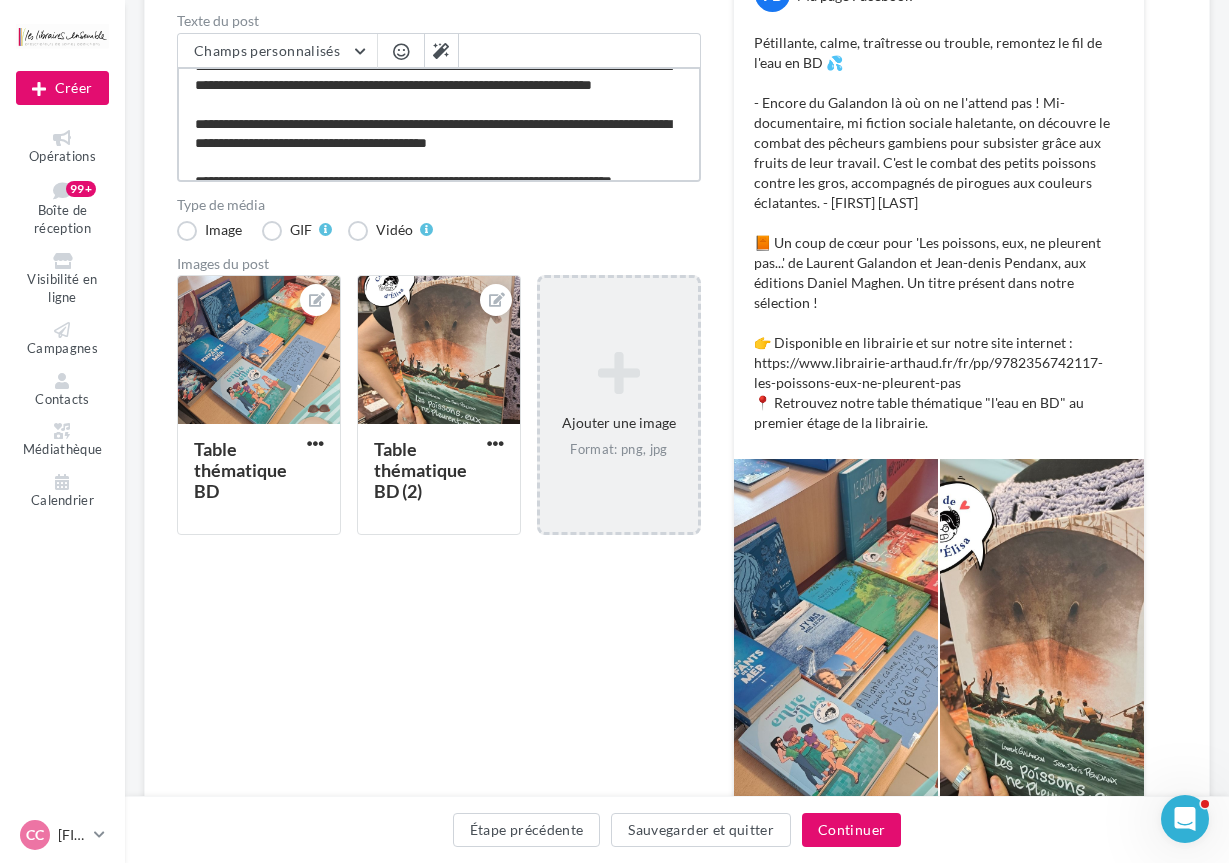 scroll, scrollTop: 166, scrollLeft: 0, axis: vertical 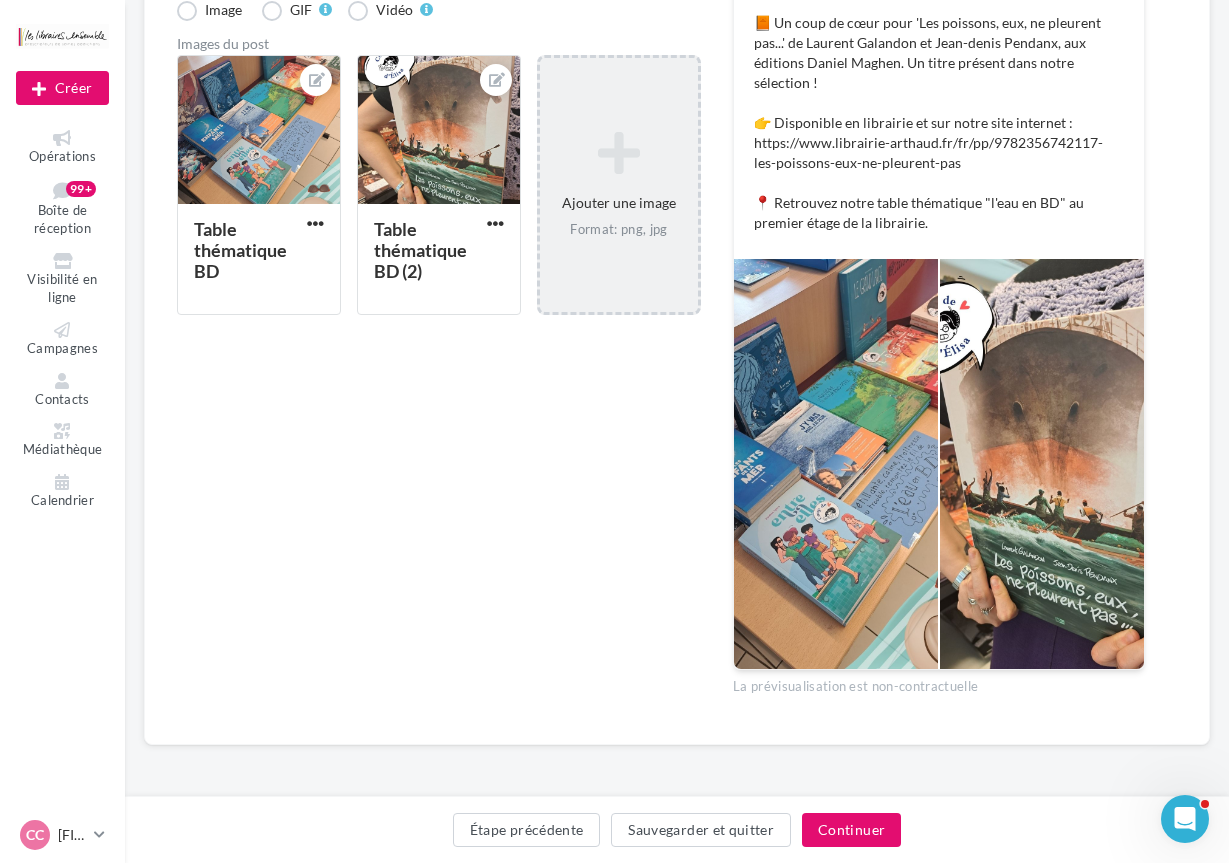 type on "**********" 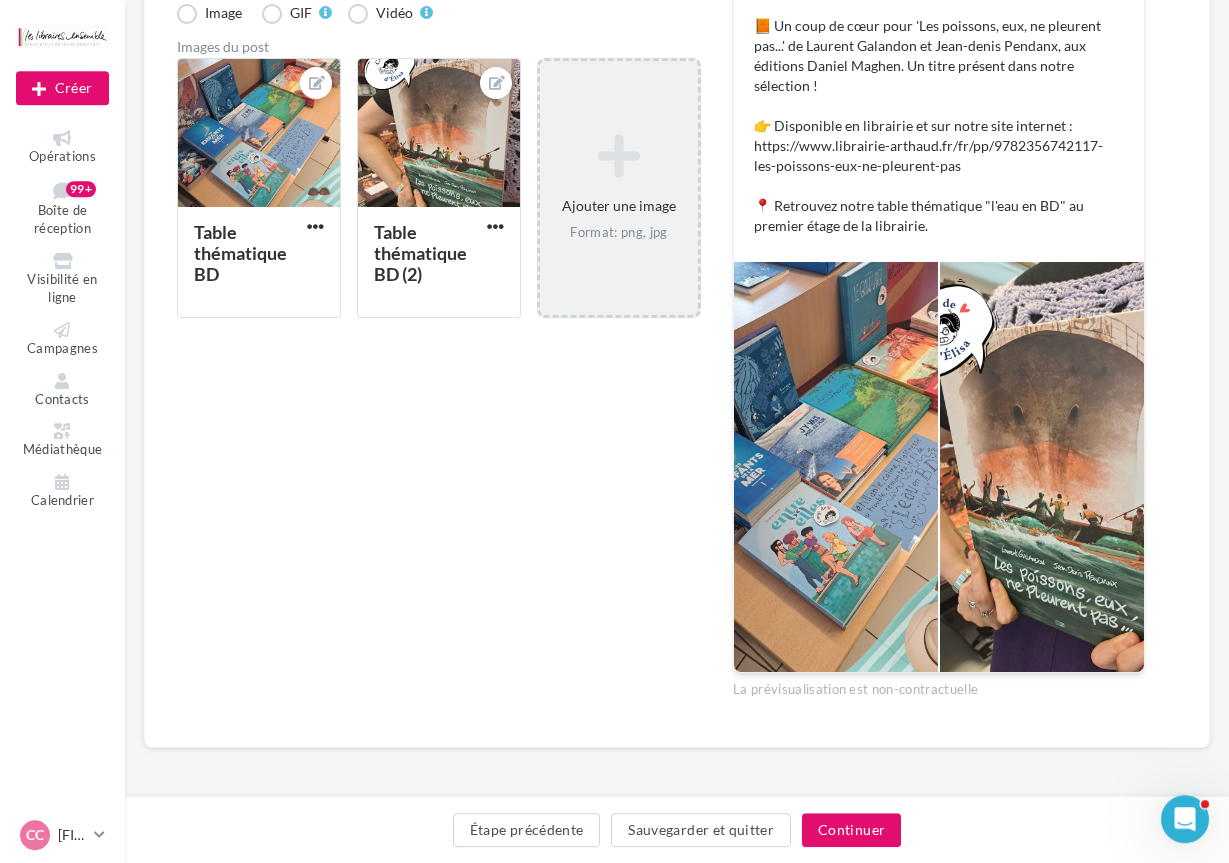 scroll, scrollTop: 0, scrollLeft: 0, axis: both 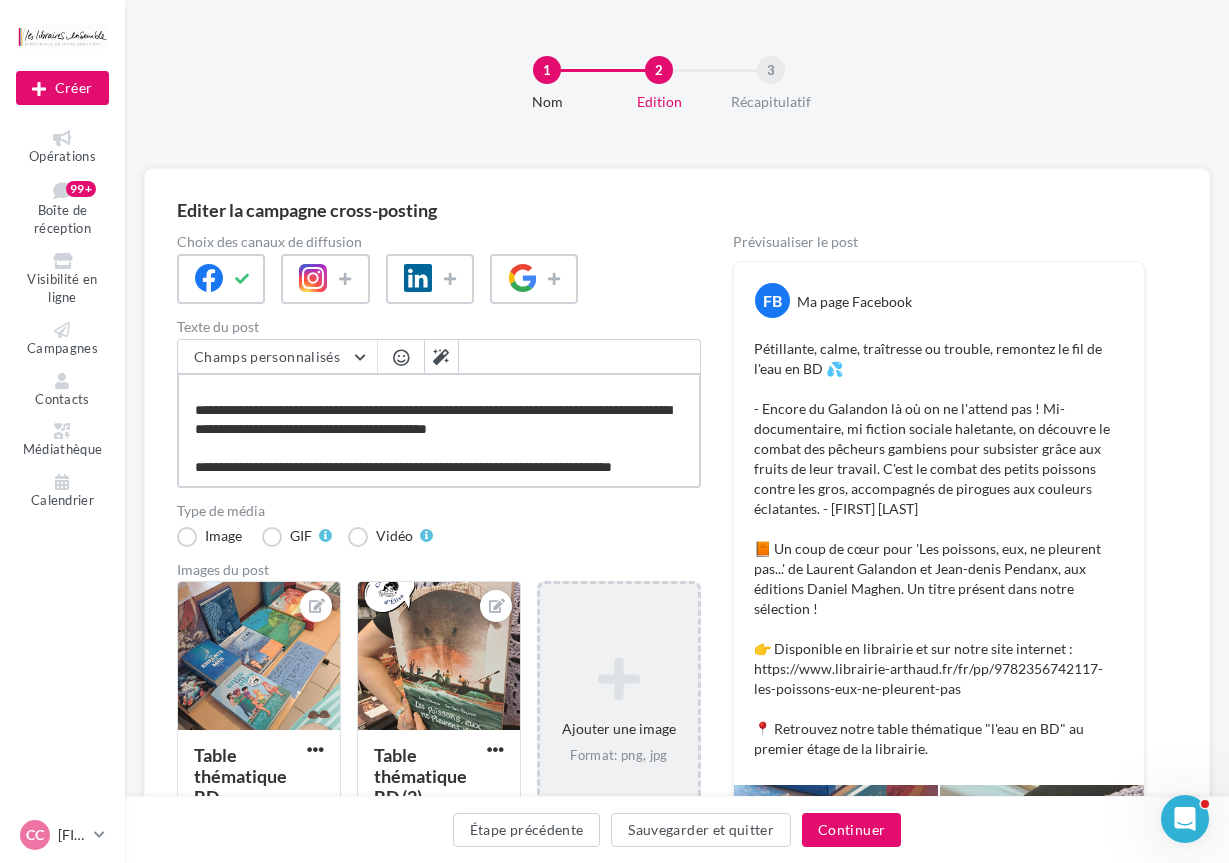 click on "**********" at bounding box center (439, 430) 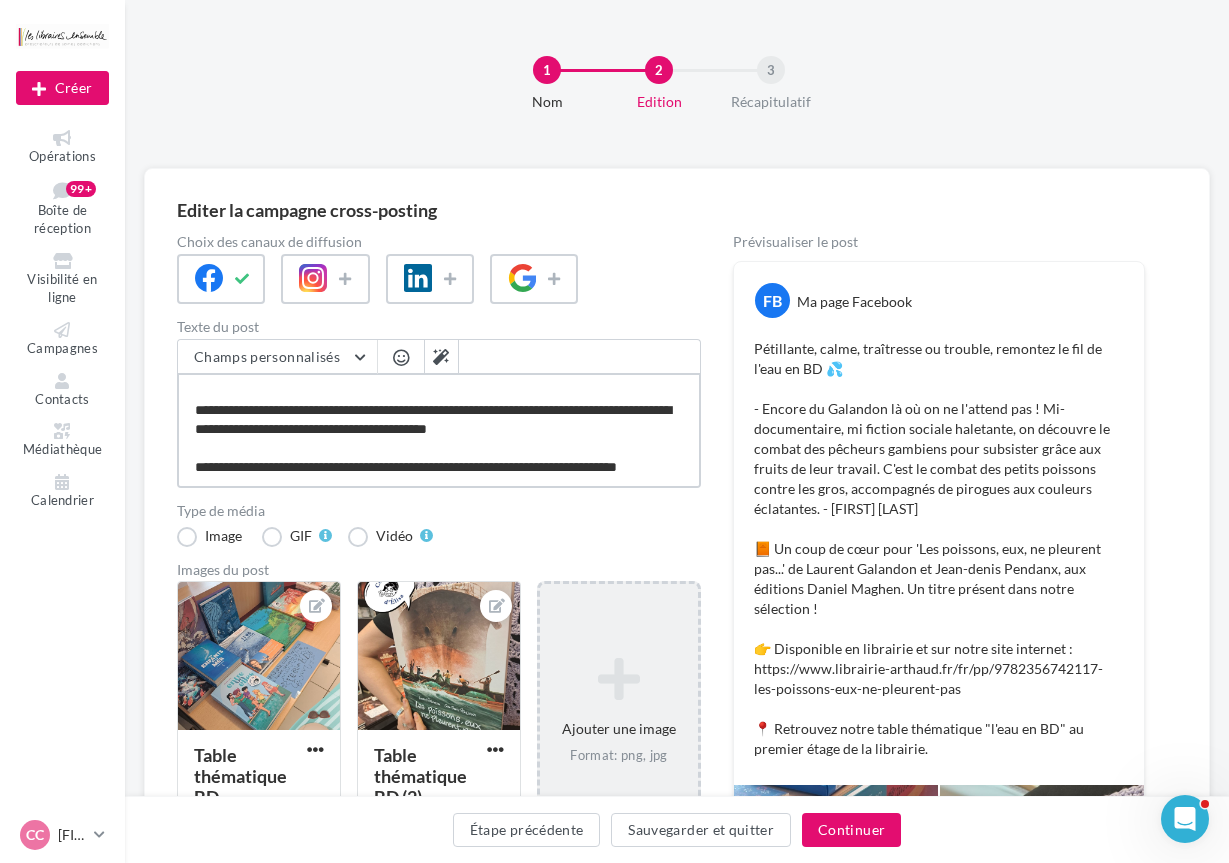 type on "**********" 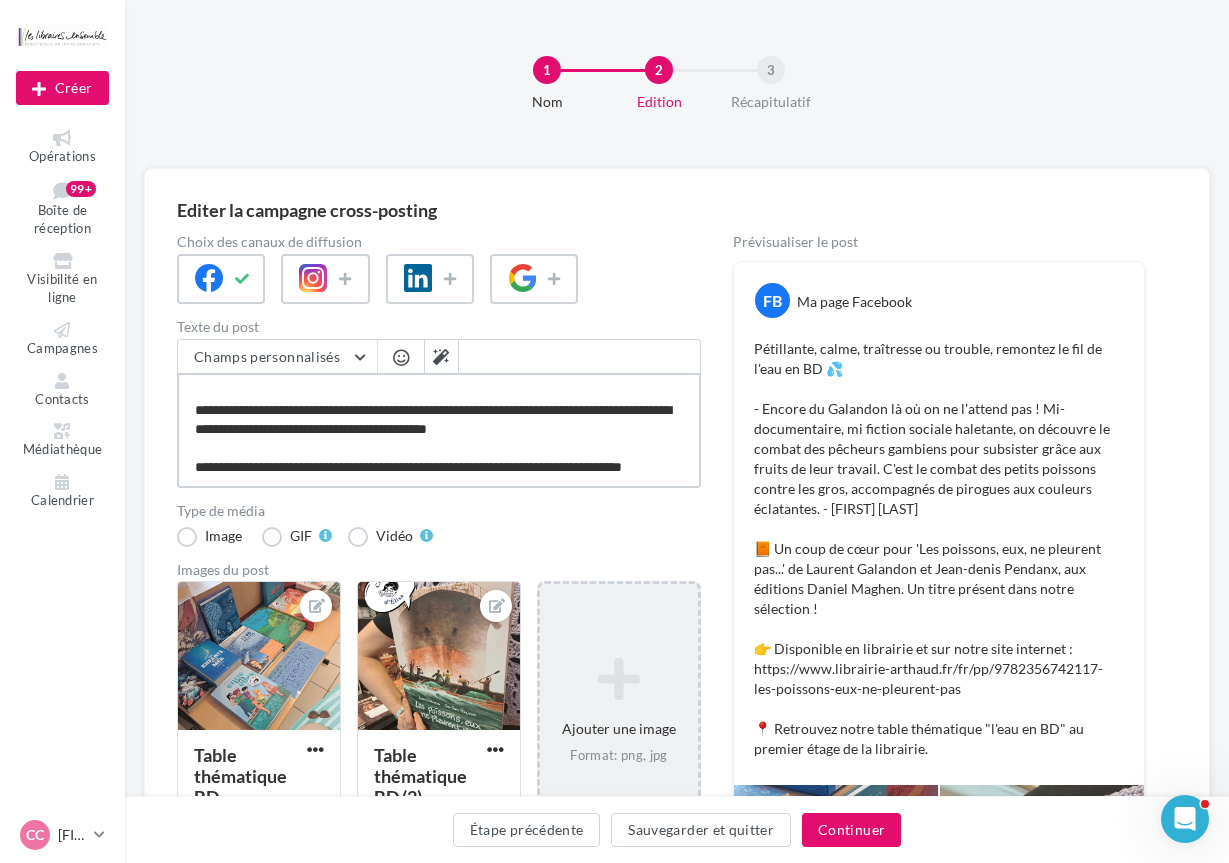 paste on "**********" 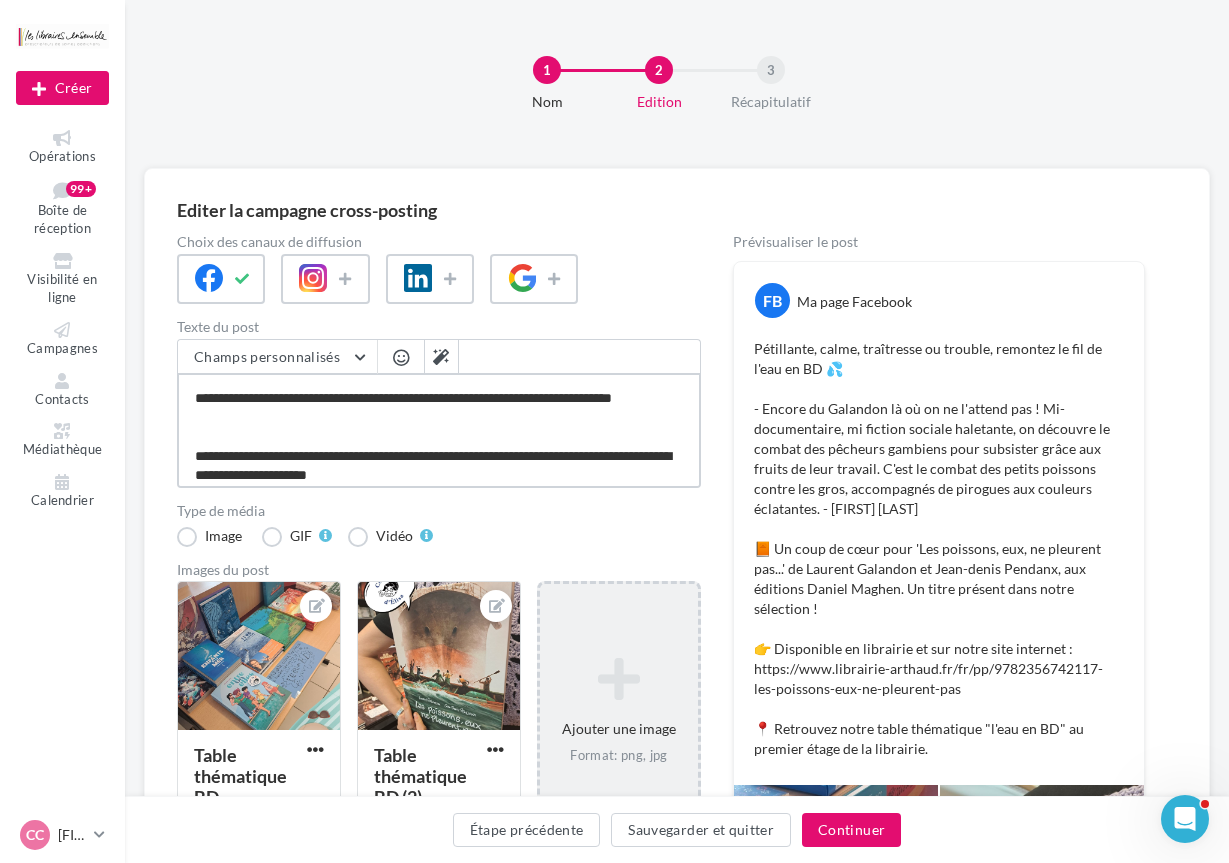 scroll, scrollTop: 281, scrollLeft: 0, axis: vertical 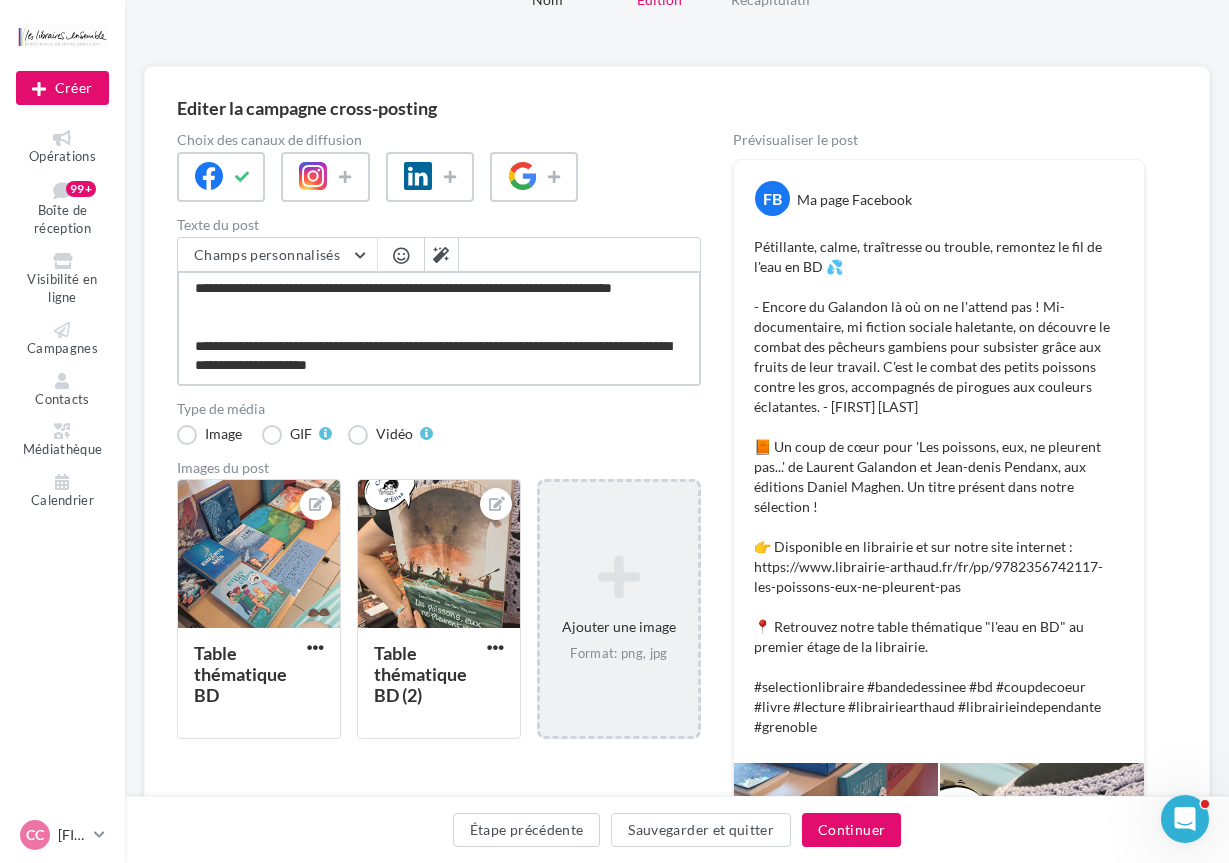 click on "**********" at bounding box center (439, 328) 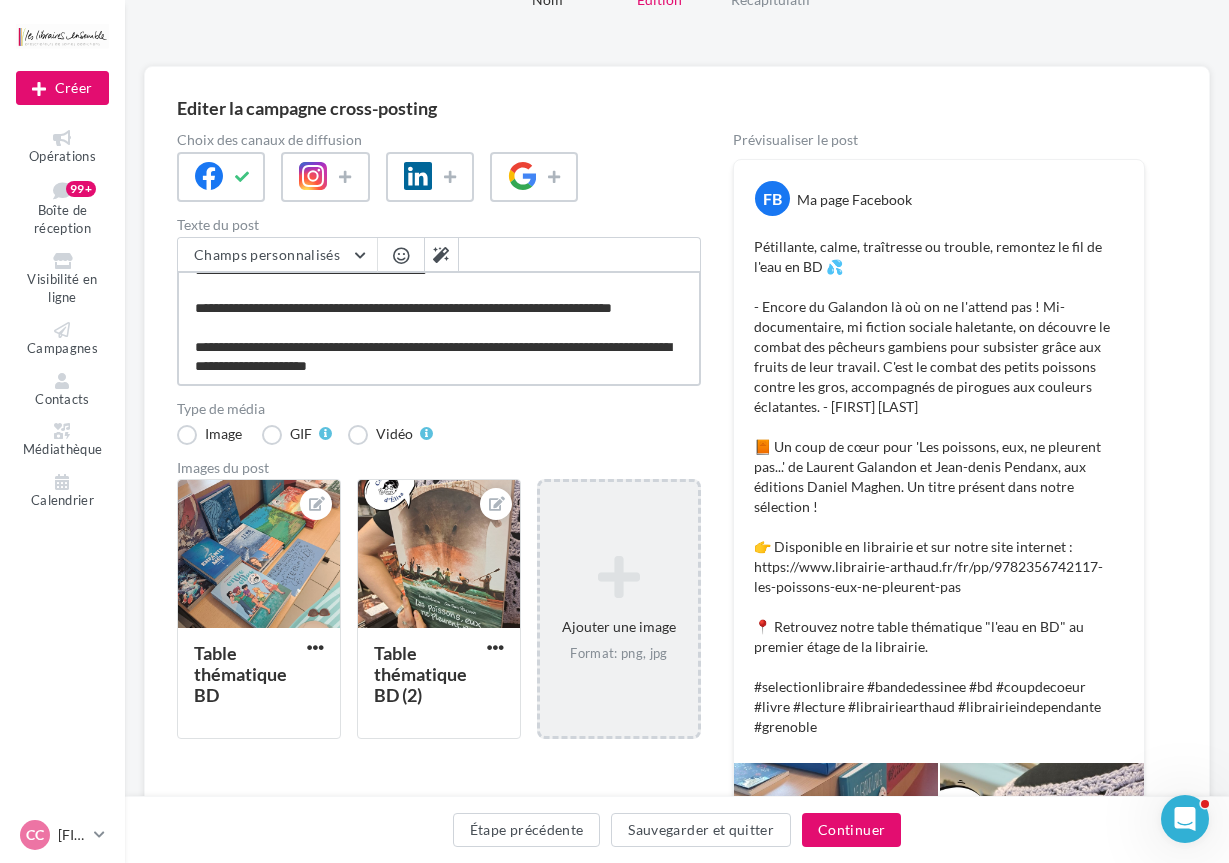 scroll, scrollTop: 270, scrollLeft: 0, axis: vertical 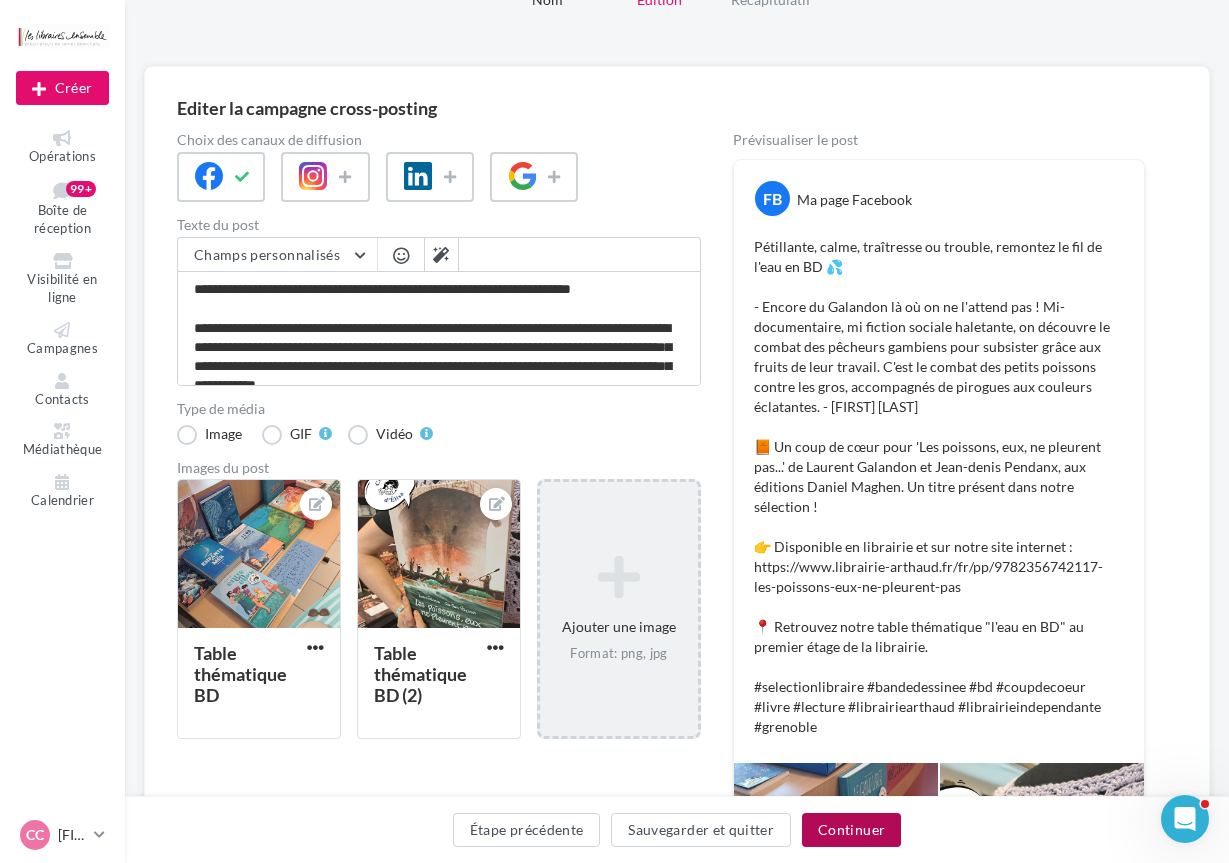 click on "Continuer" at bounding box center (851, 830) 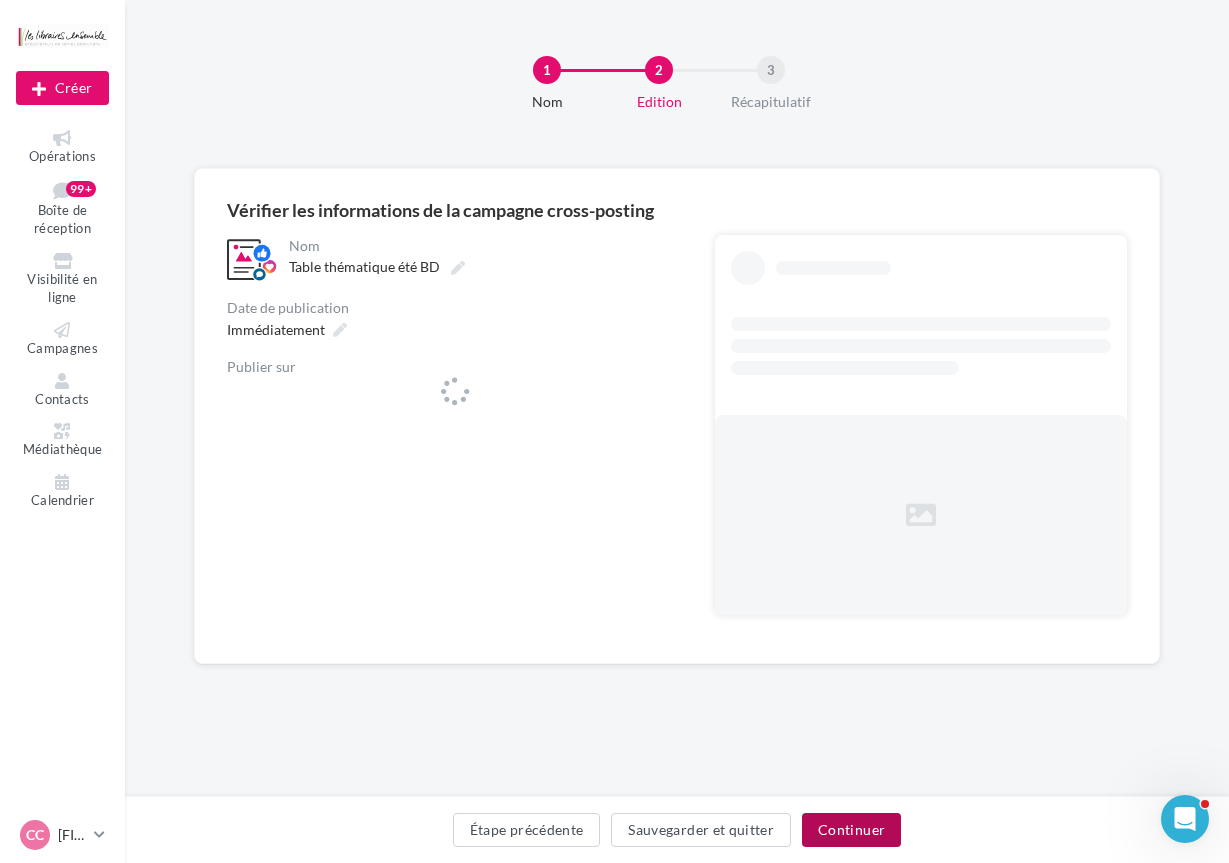 scroll, scrollTop: 0, scrollLeft: 0, axis: both 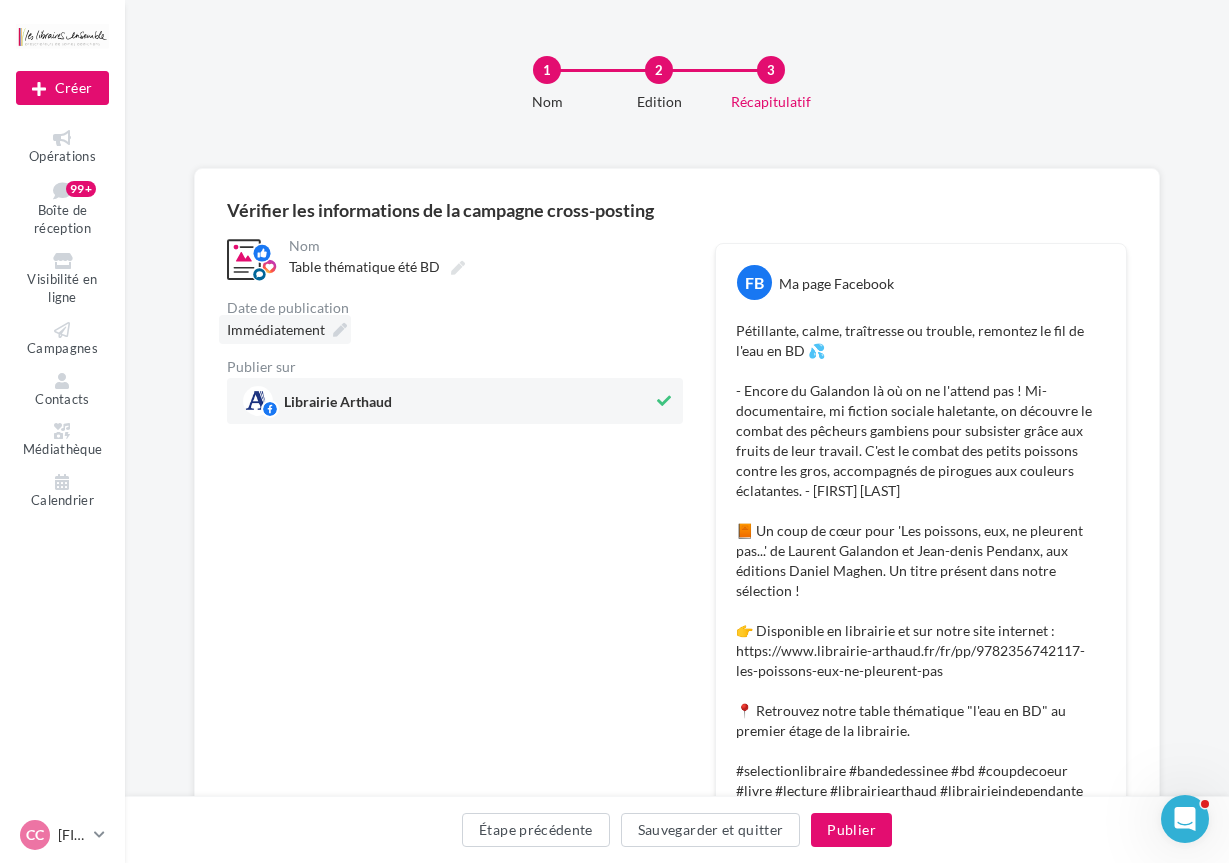 click at bounding box center [340, 330] 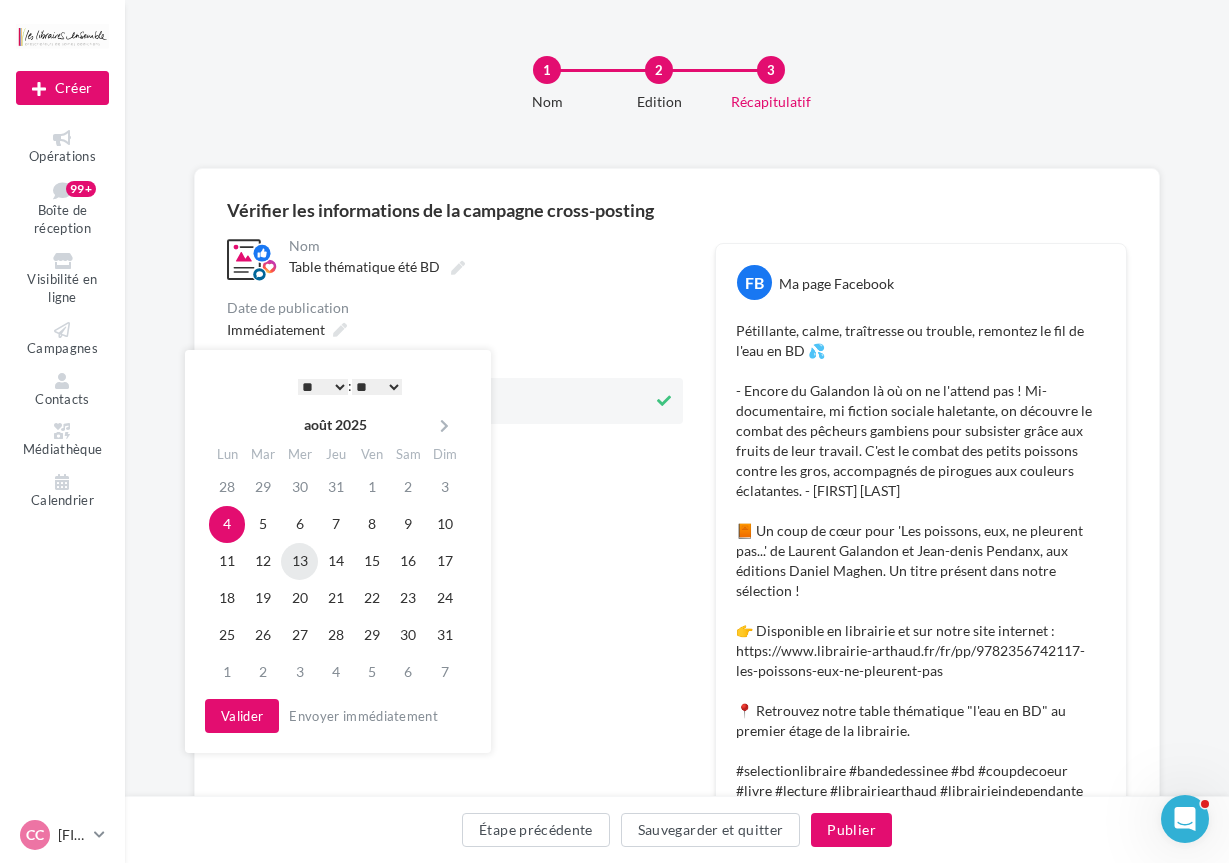 click on "13" at bounding box center (299, 561) 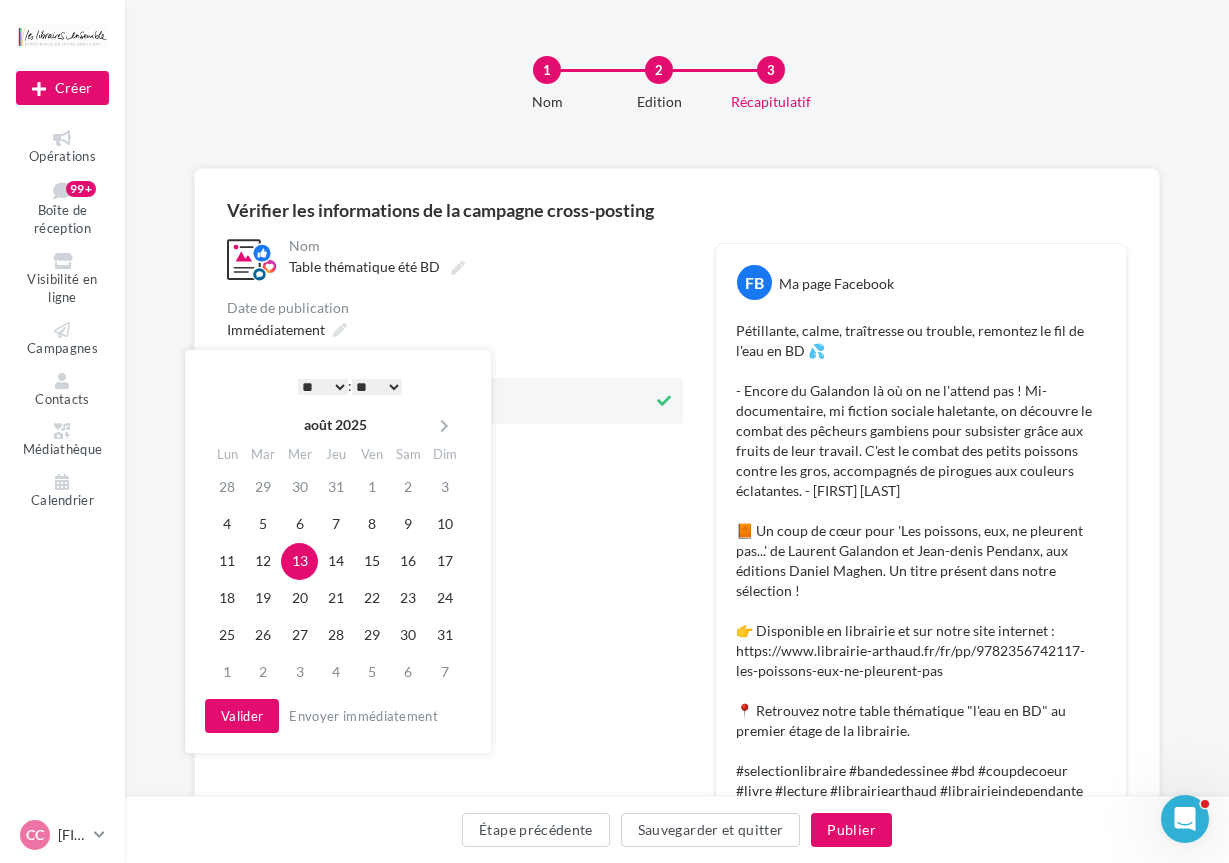 click on "* * * * * * * * * * ** ** ** ** ** ** ** ** ** ** ** ** ** **" at bounding box center (323, 387) 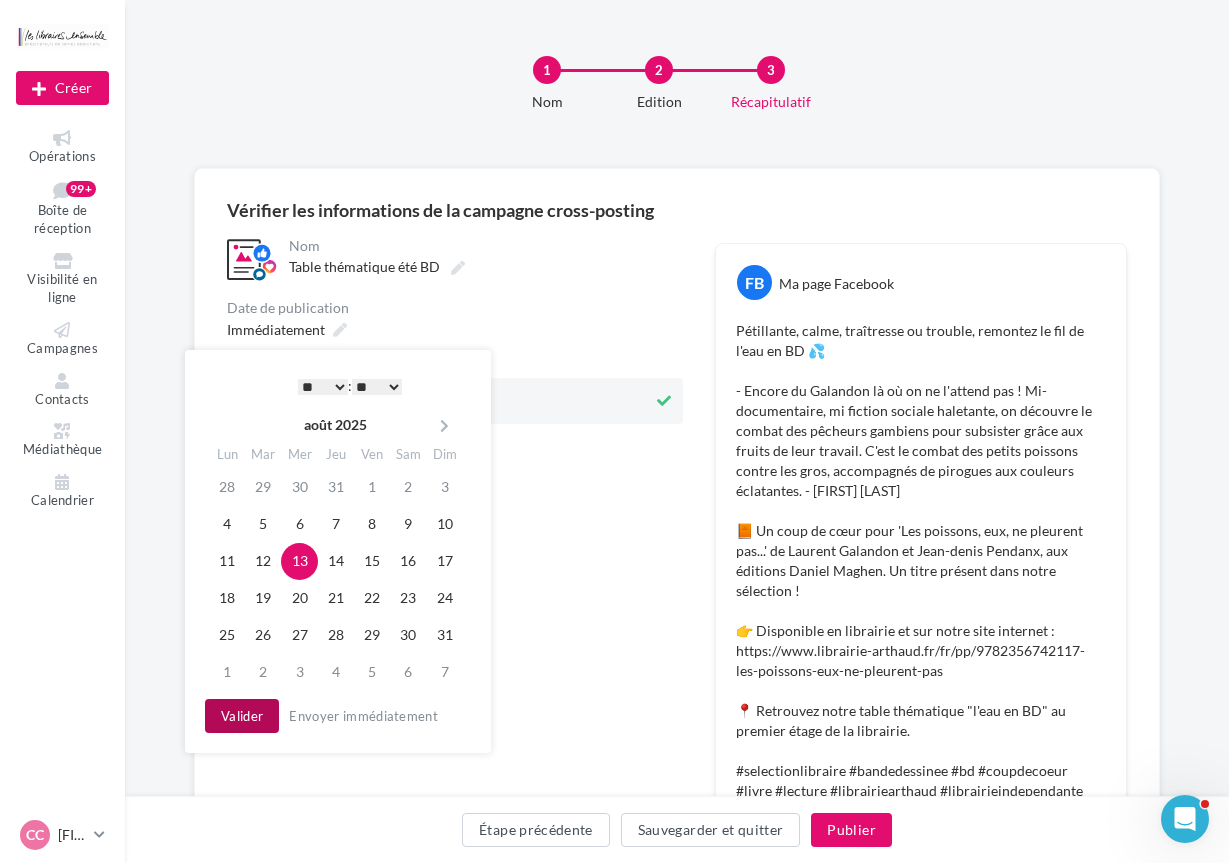 click on "Valider" at bounding box center [242, 716] 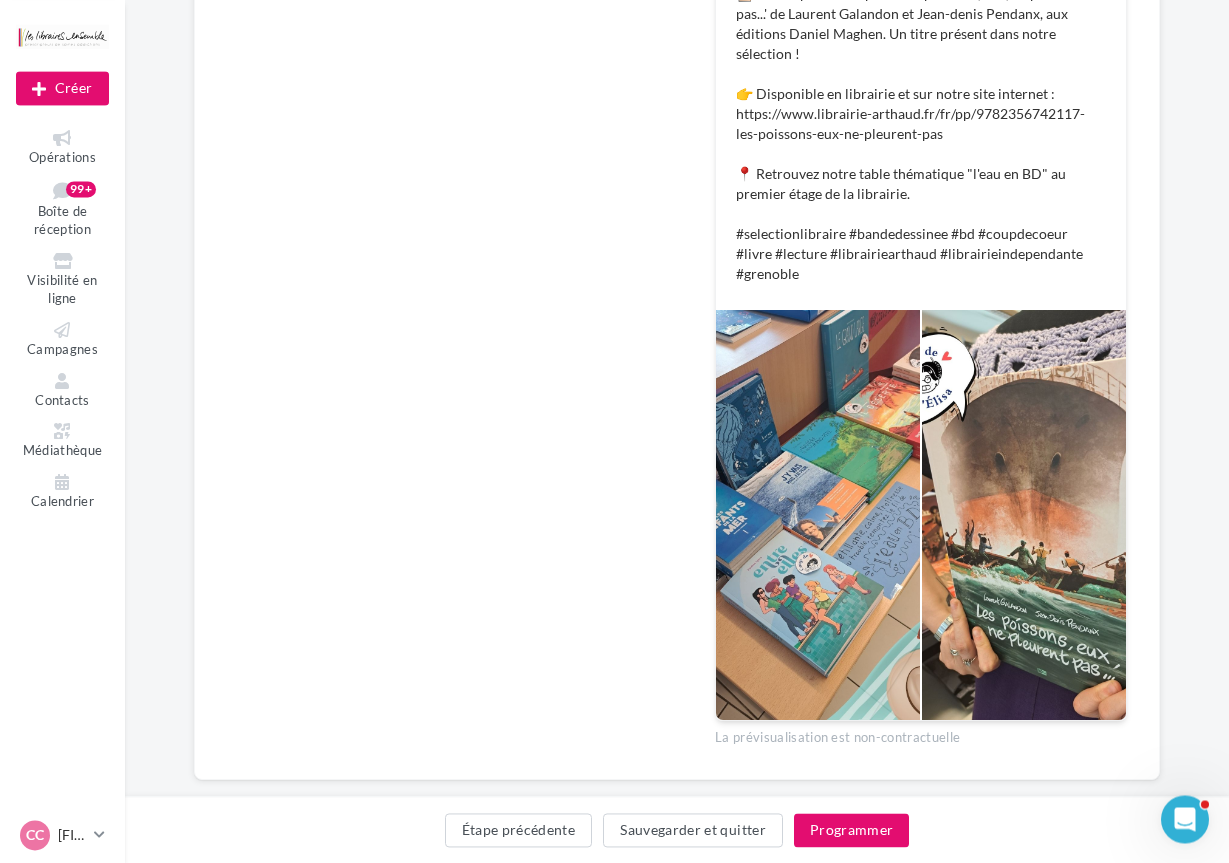 scroll, scrollTop: 552, scrollLeft: 0, axis: vertical 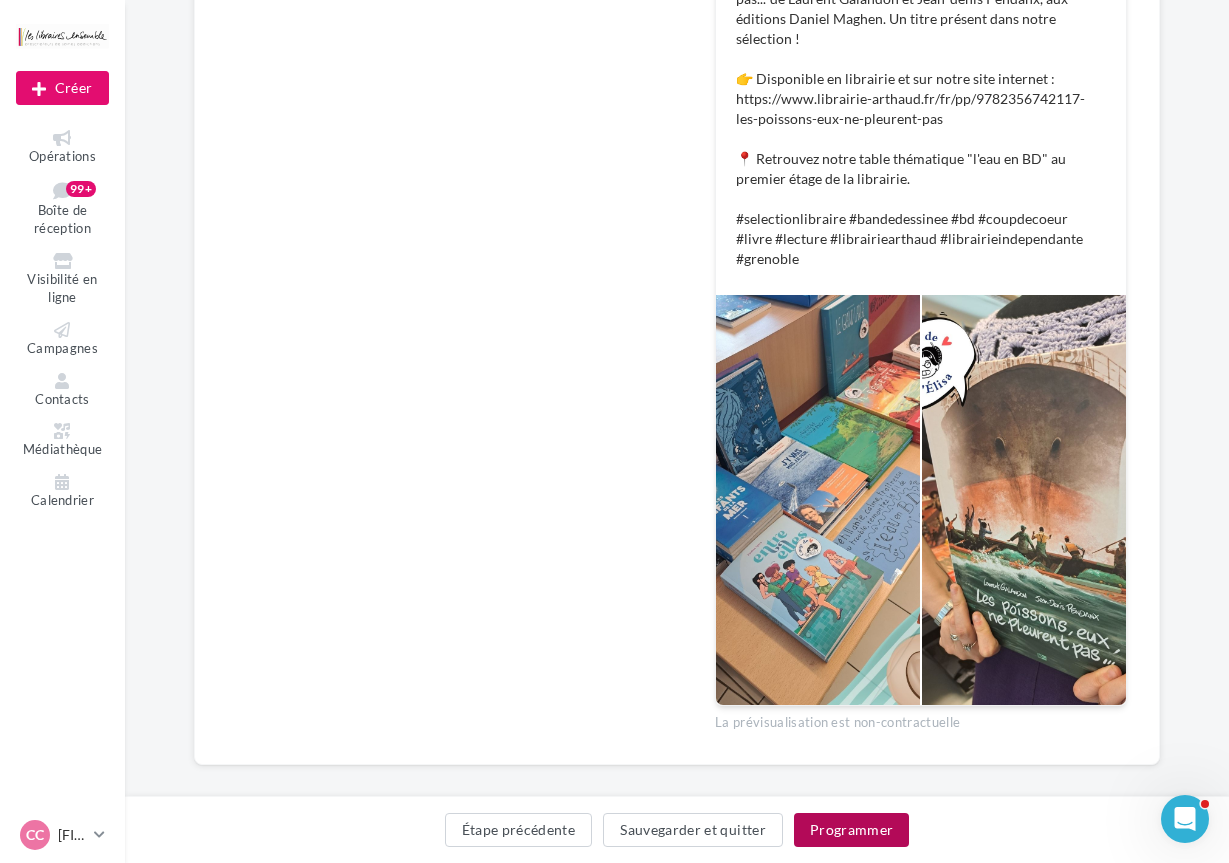 click on "Programmer" at bounding box center (852, 830) 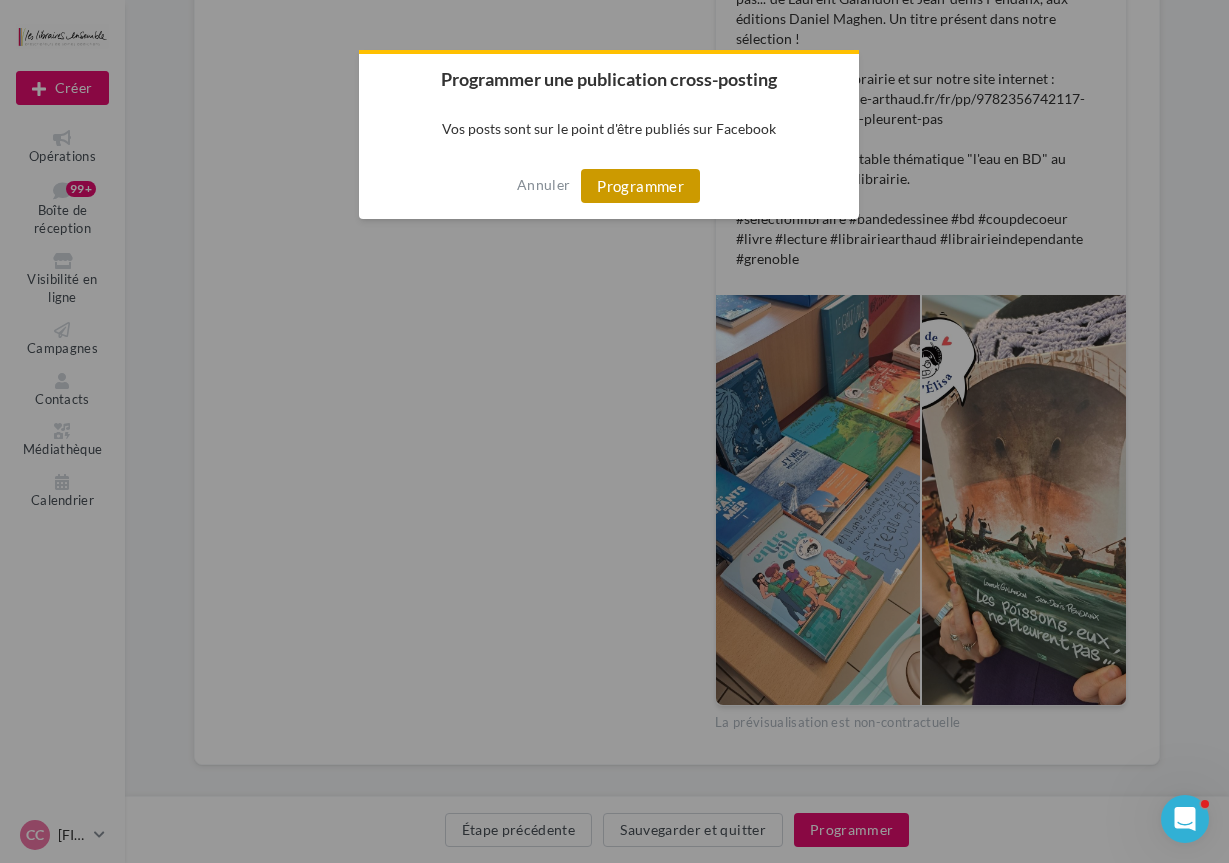 click on "Programmer" at bounding box center [640, 186] 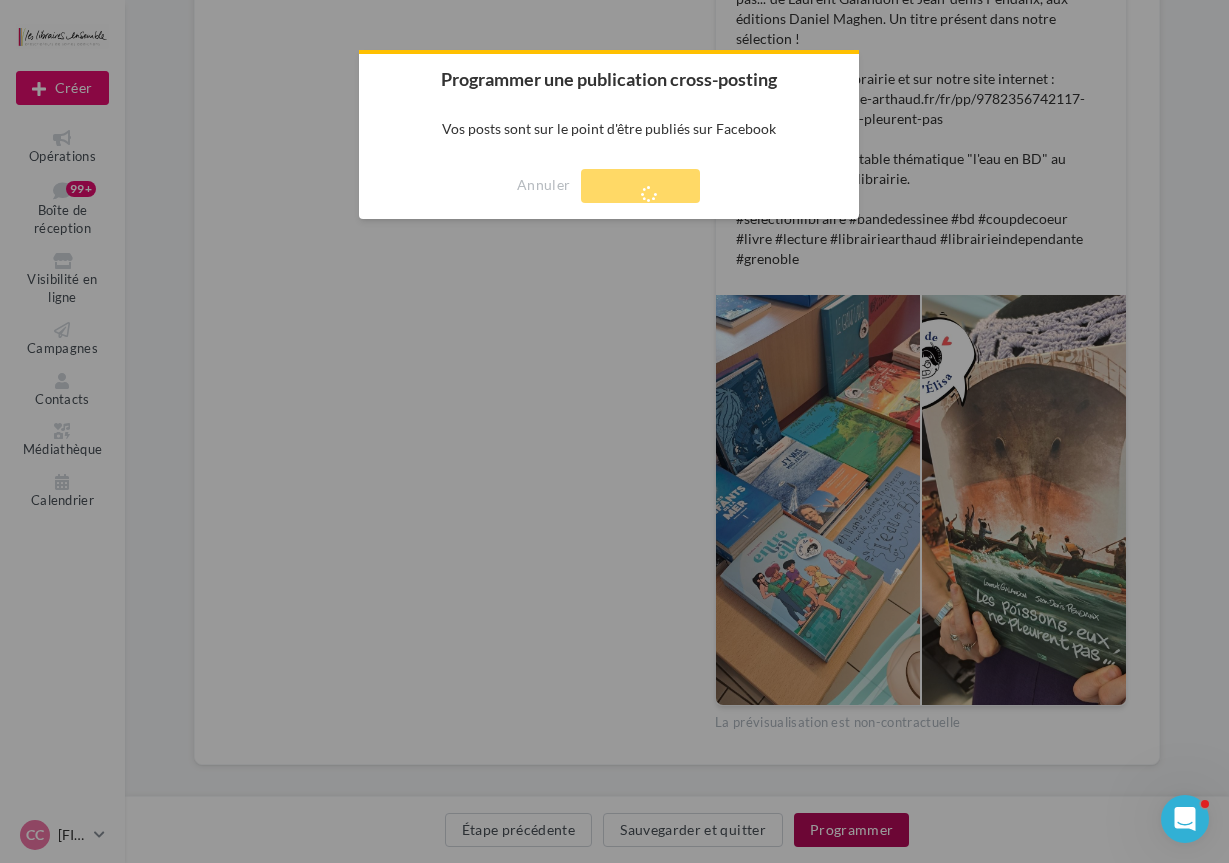scroll, scrollTop: 32, scrollLeft: 0, axis: vertical 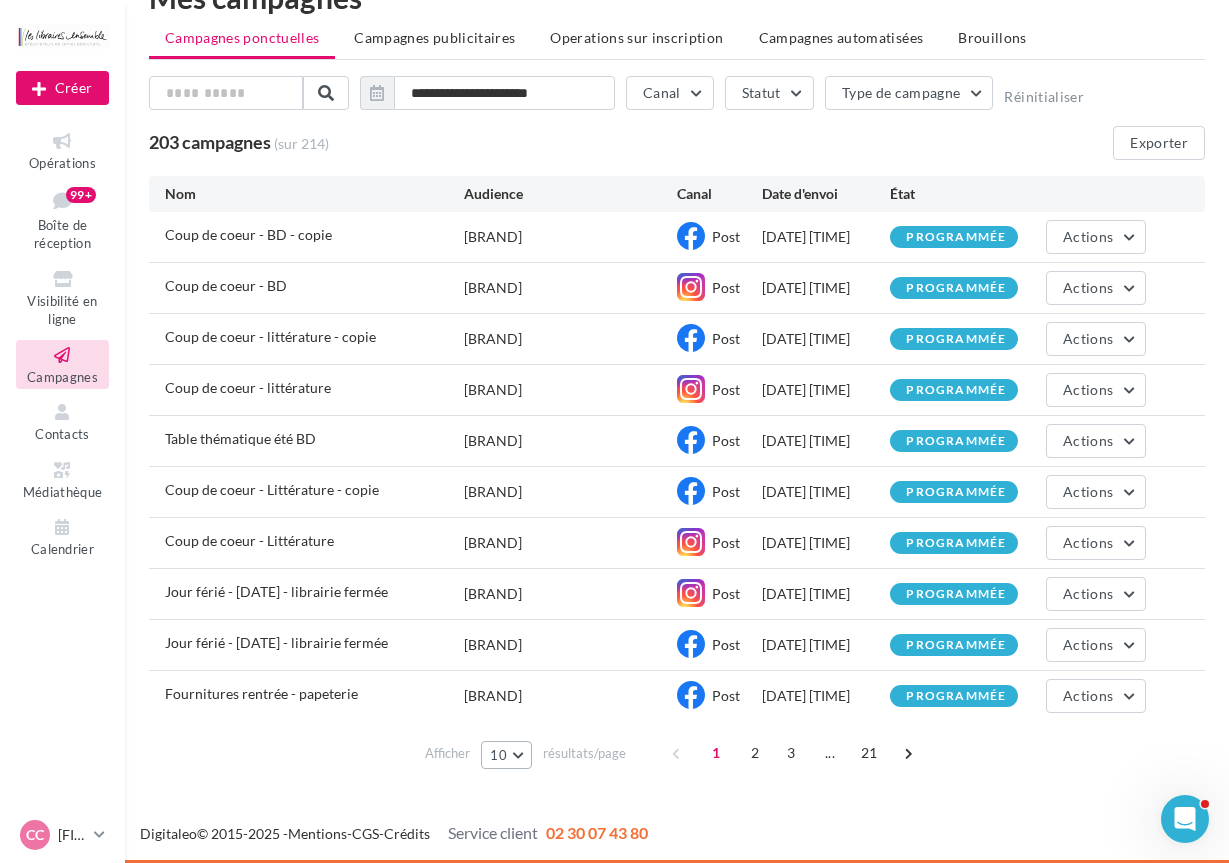 click on "10" at bounding box center [506, 755] 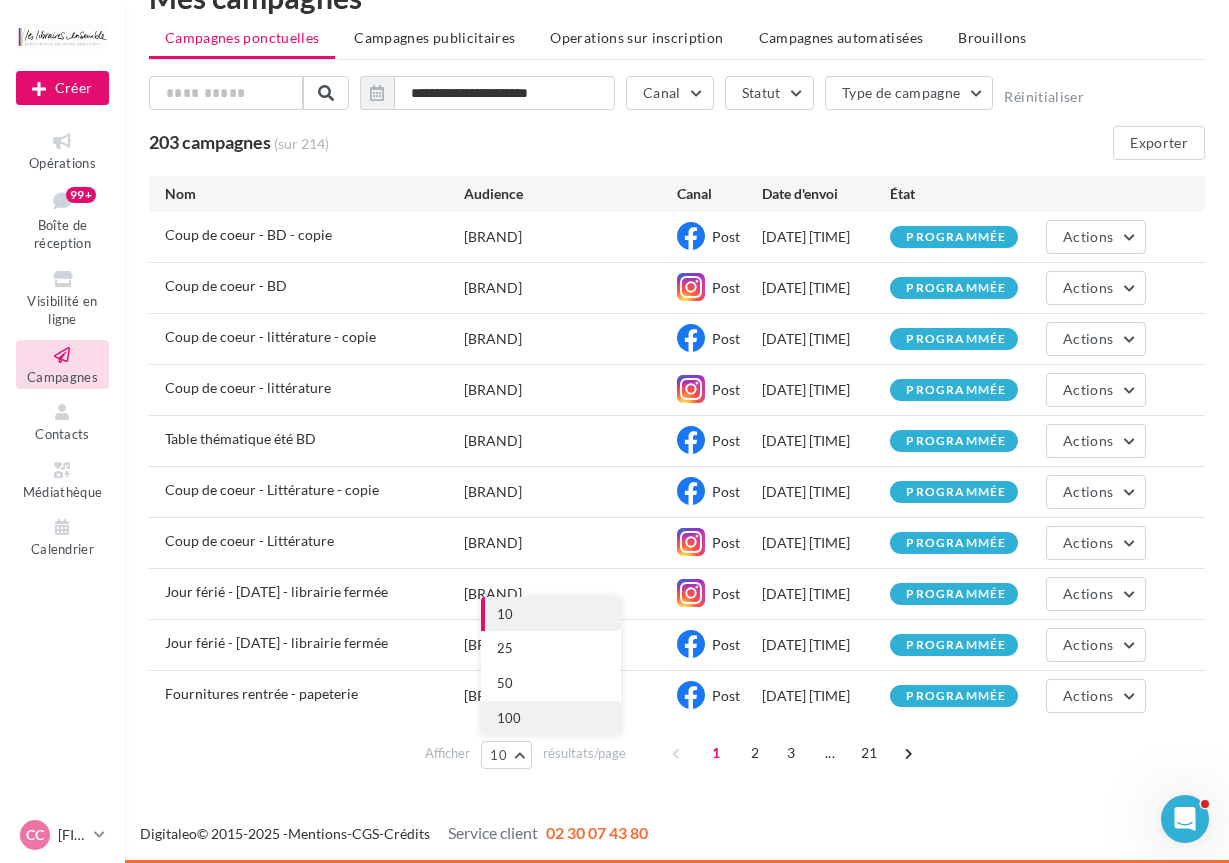 click on "100" at bounding box center [509, 718] 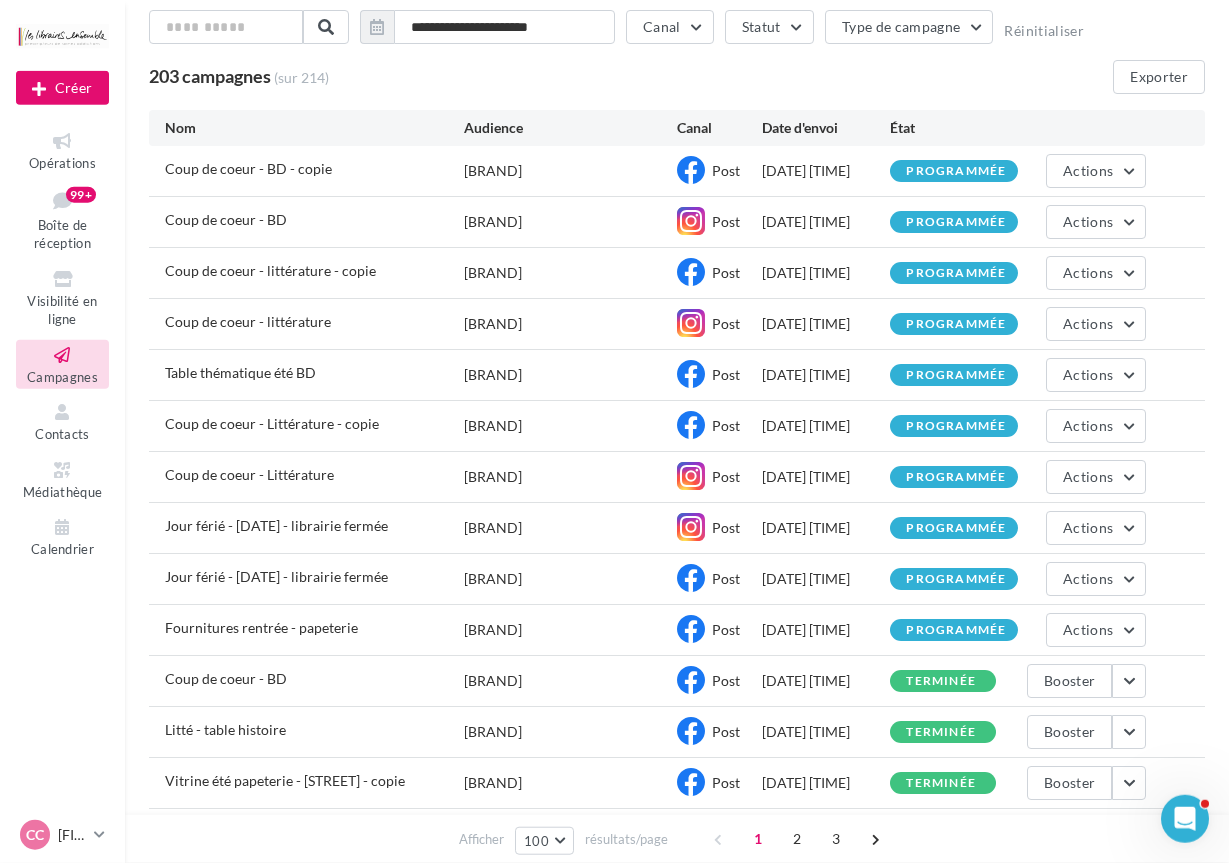 scroll, scrollTop: 102, scrollLeft: 0, axis: vertical 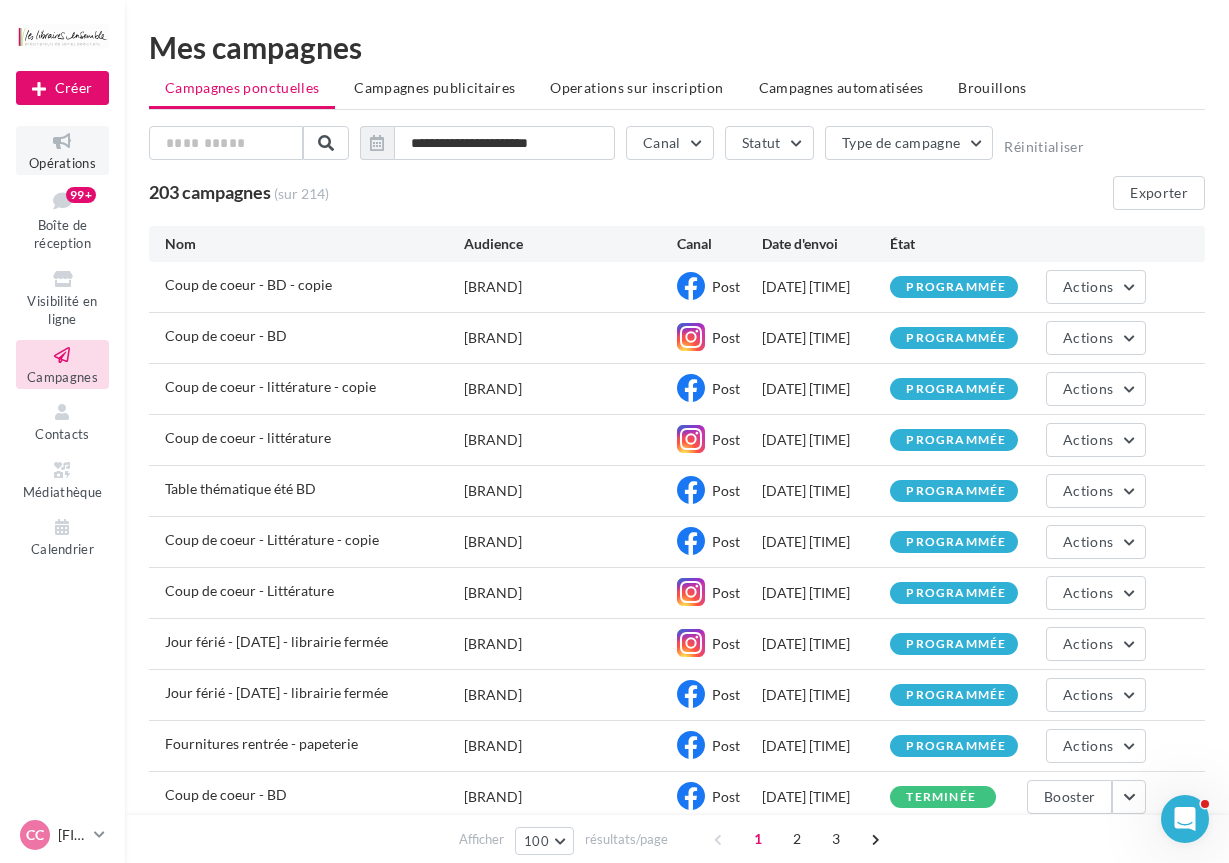 click on "Opérations" at bounding box center [62, 150] 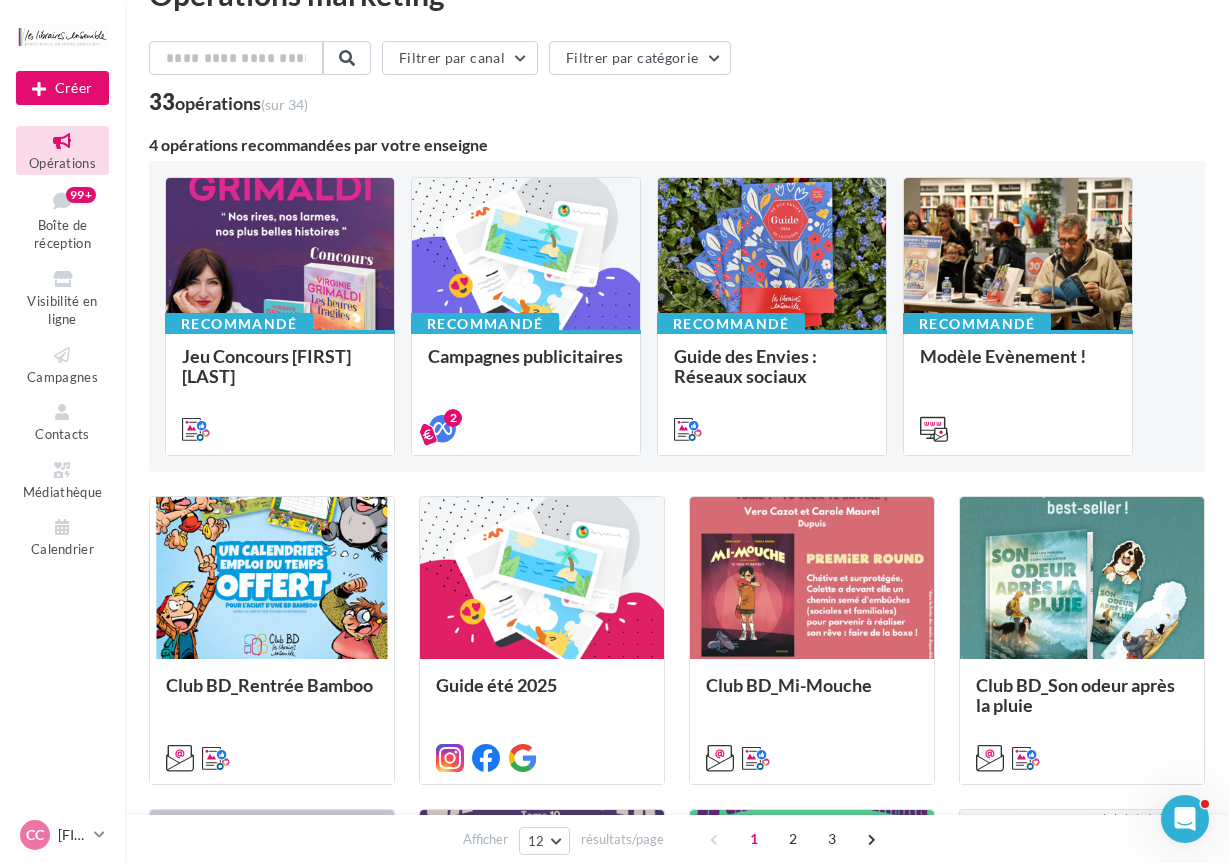 scroll, scrollTop: 0, scrollLeft: 0, axis: both 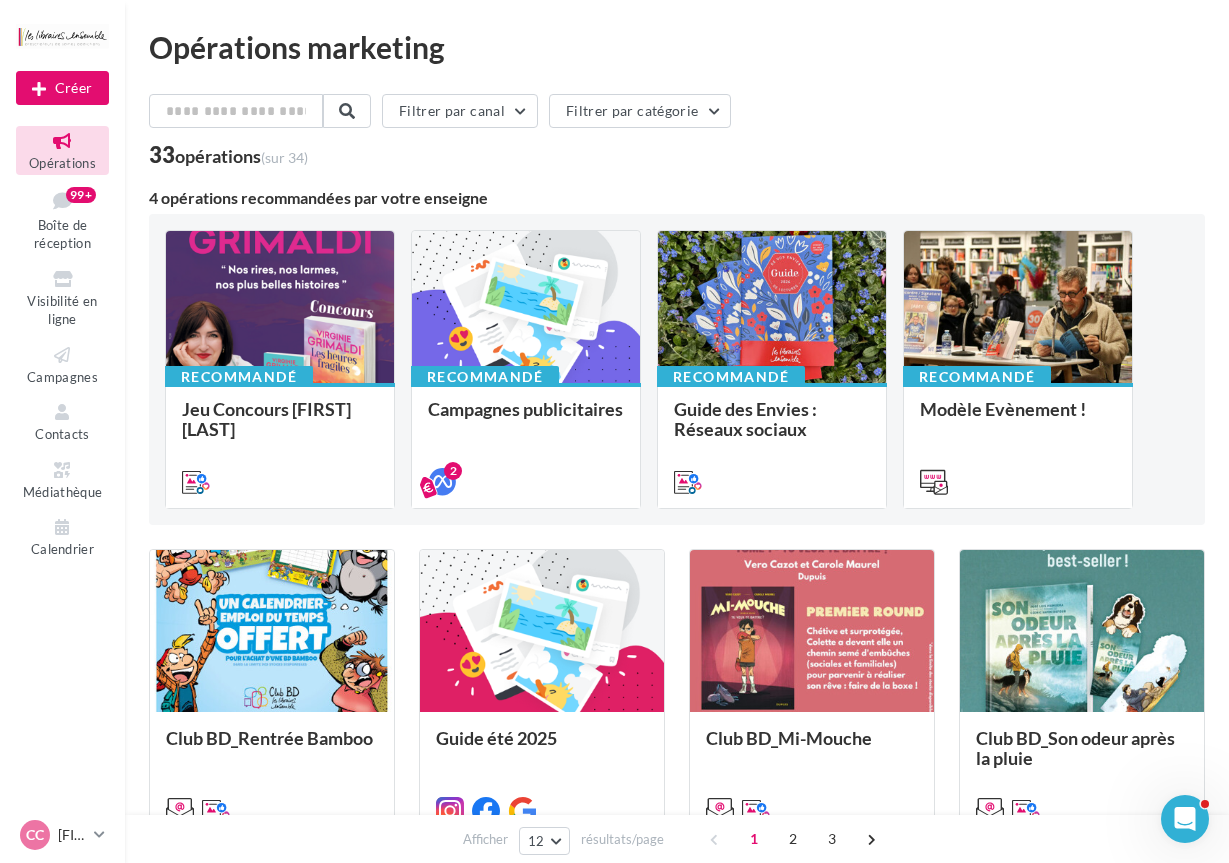 click on "Filtrer par canal         Filtrer par catégorie" at bounding box center (677, 115) 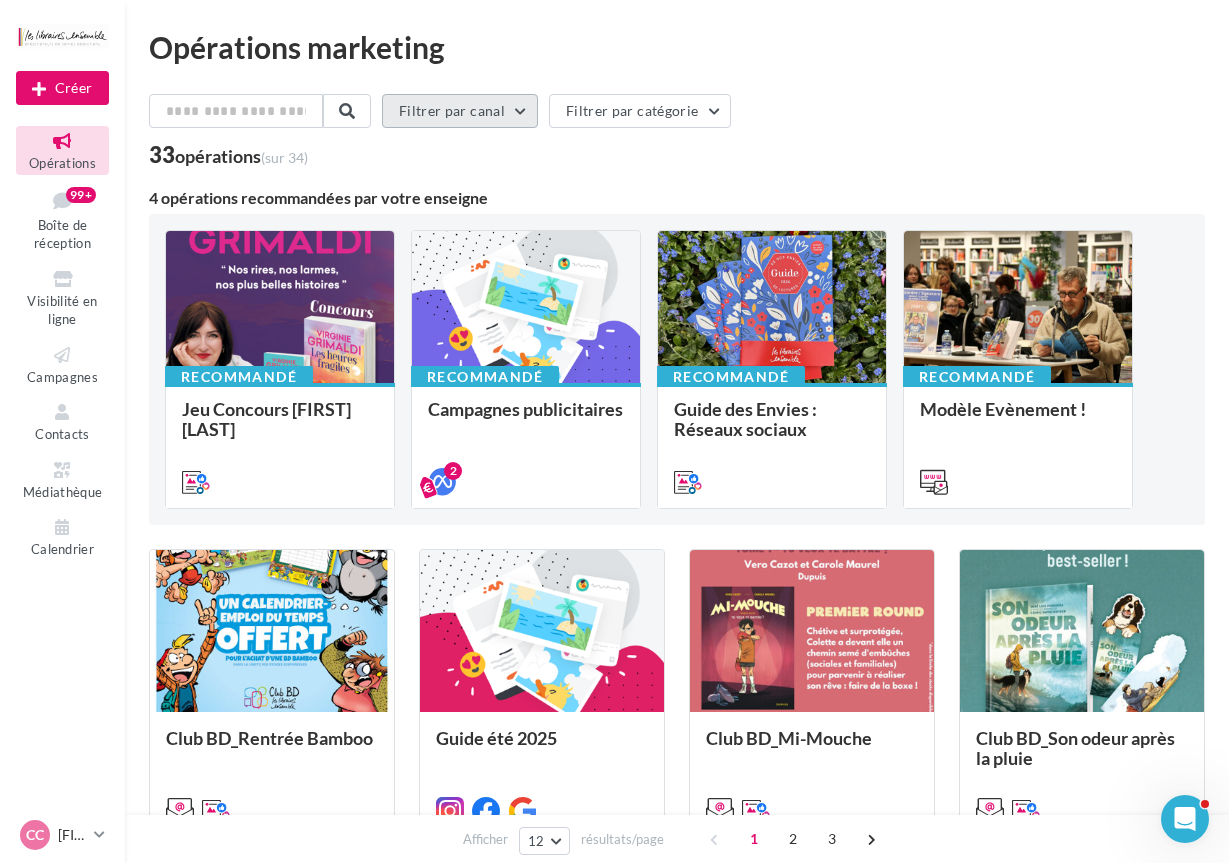 click on "Filtrer par canal" at bounding box center (460, 111) 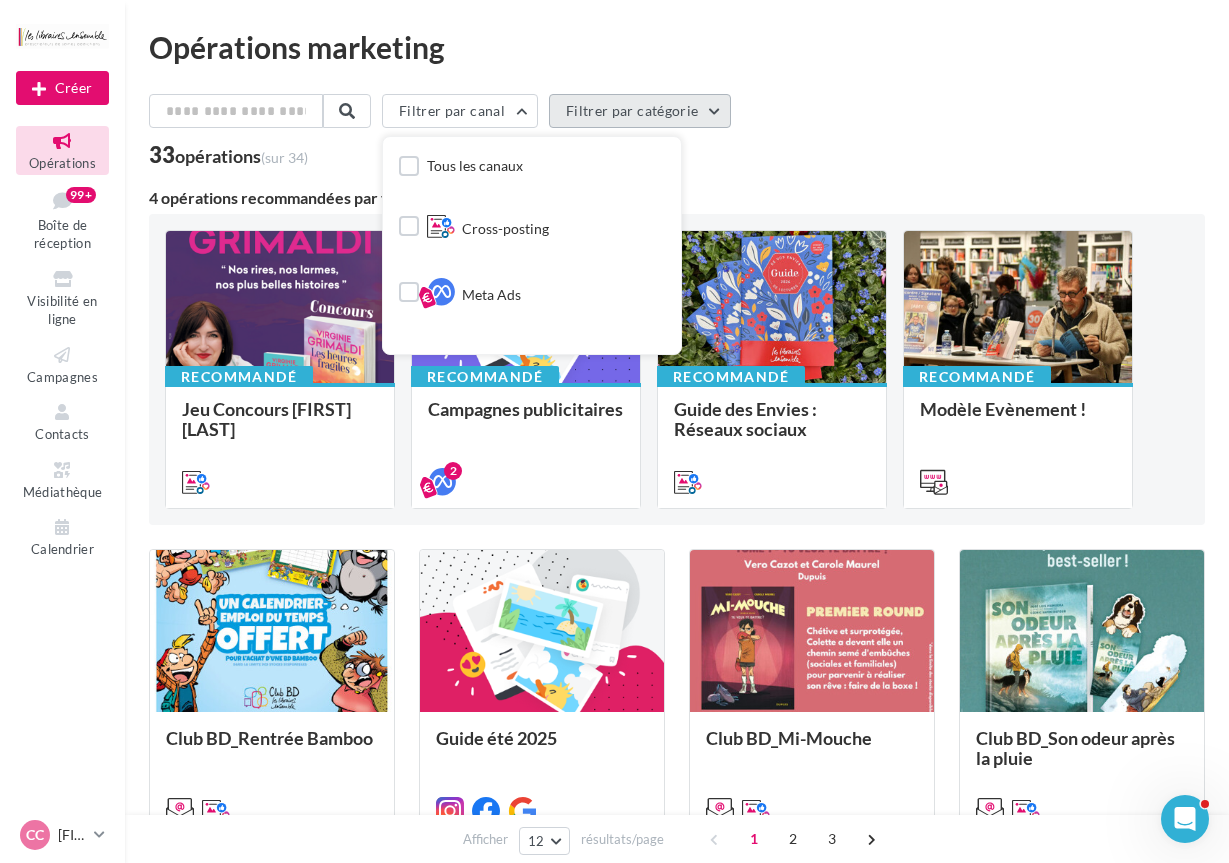 click on "Filtrer par catégorie" at bounding box center (640, 111) 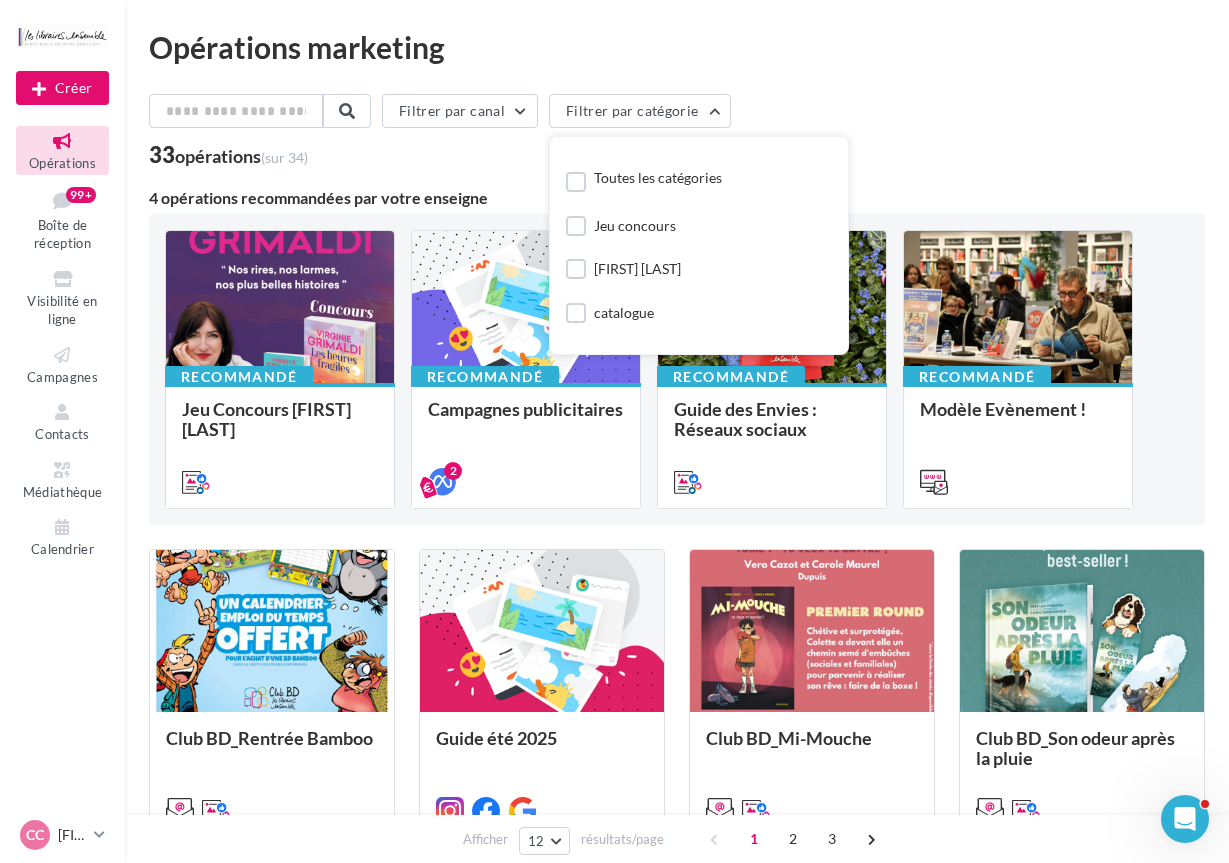 click on "Filtrer par canal         Filtrer par catégorie                 Toutes les catégories         Jeu concours         Virginie Grimaldi         catalogue         BD         Imaginaire         New romance         romance" at bounding box center [677, 115] 